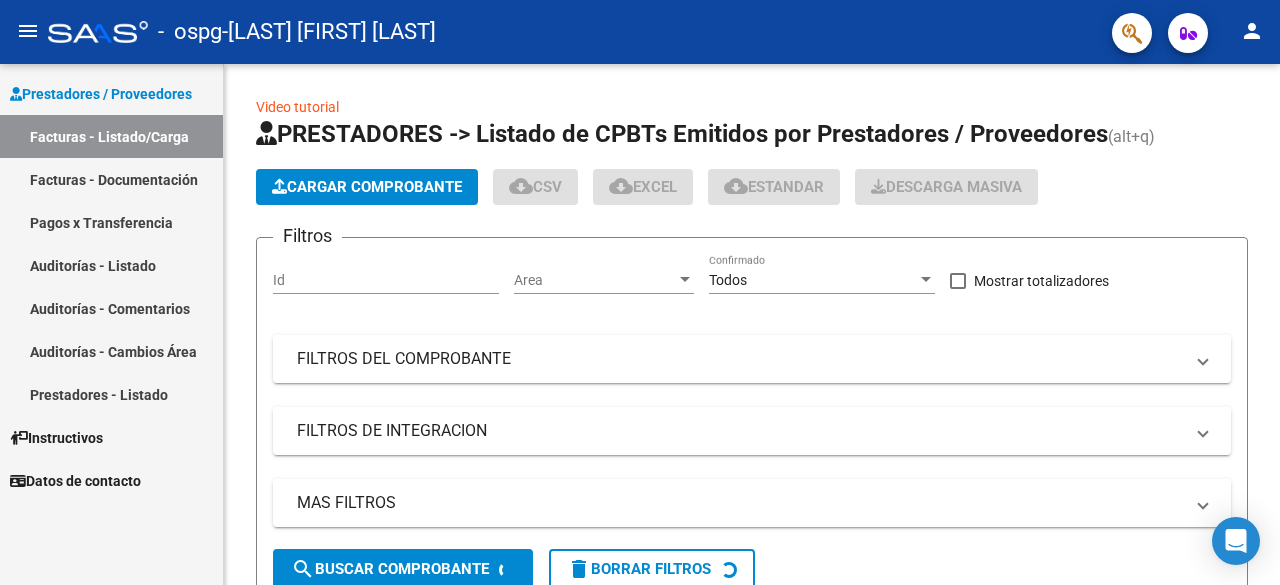 scroll, scrollTop: 0, scrollLeft: 0, axis: both 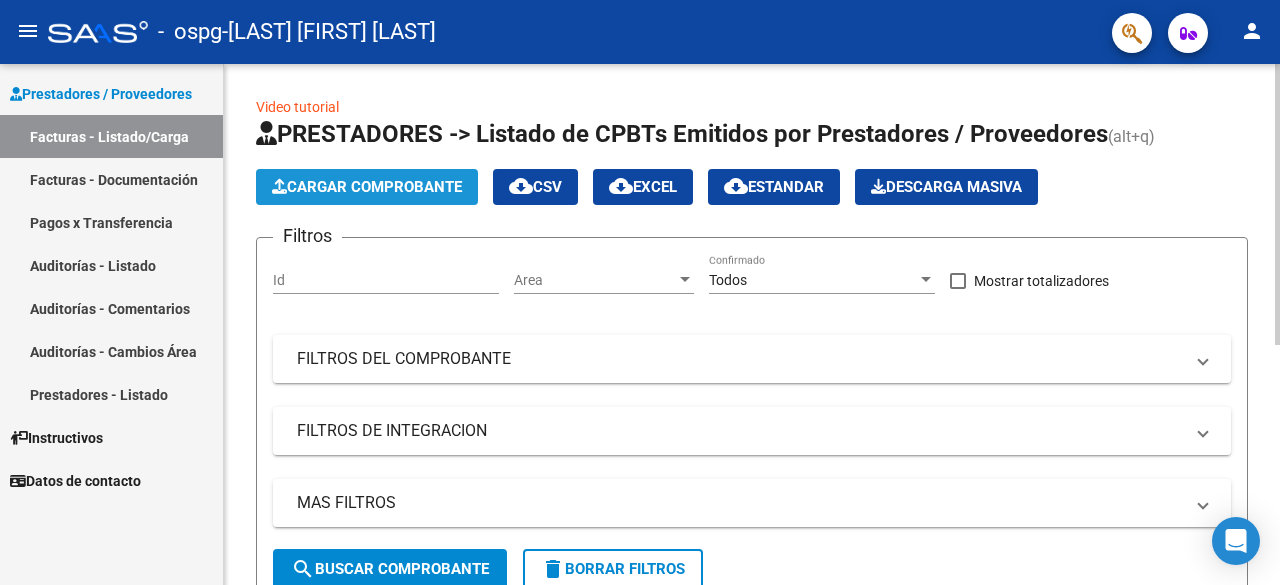 click on "Cargar Comprobante" 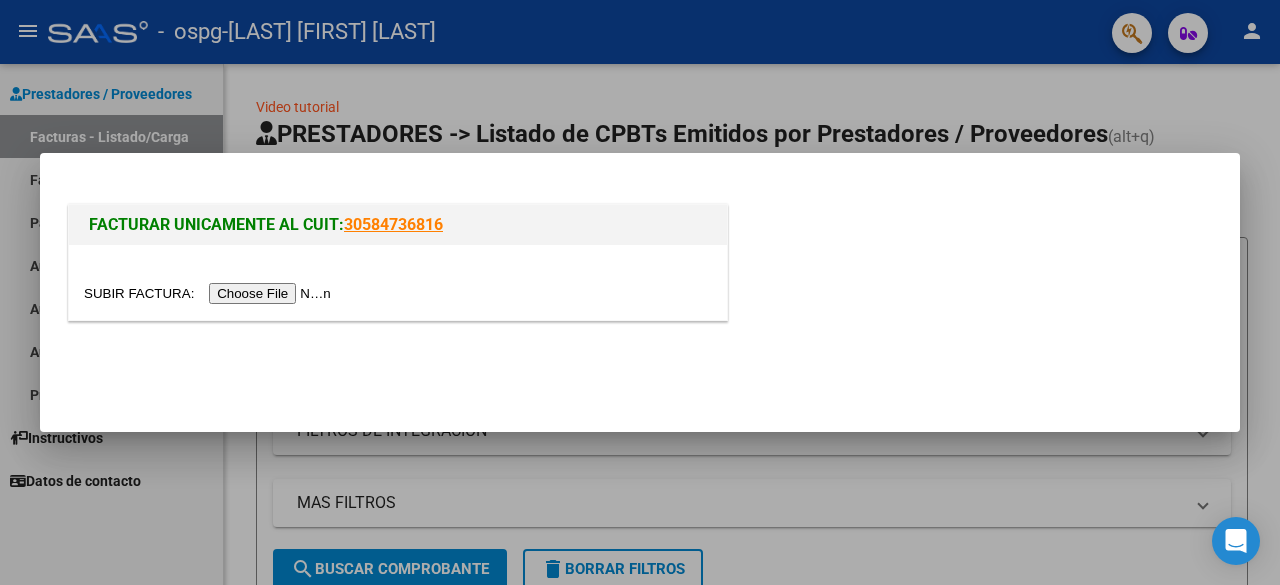 click at bounding box center (210, 293) 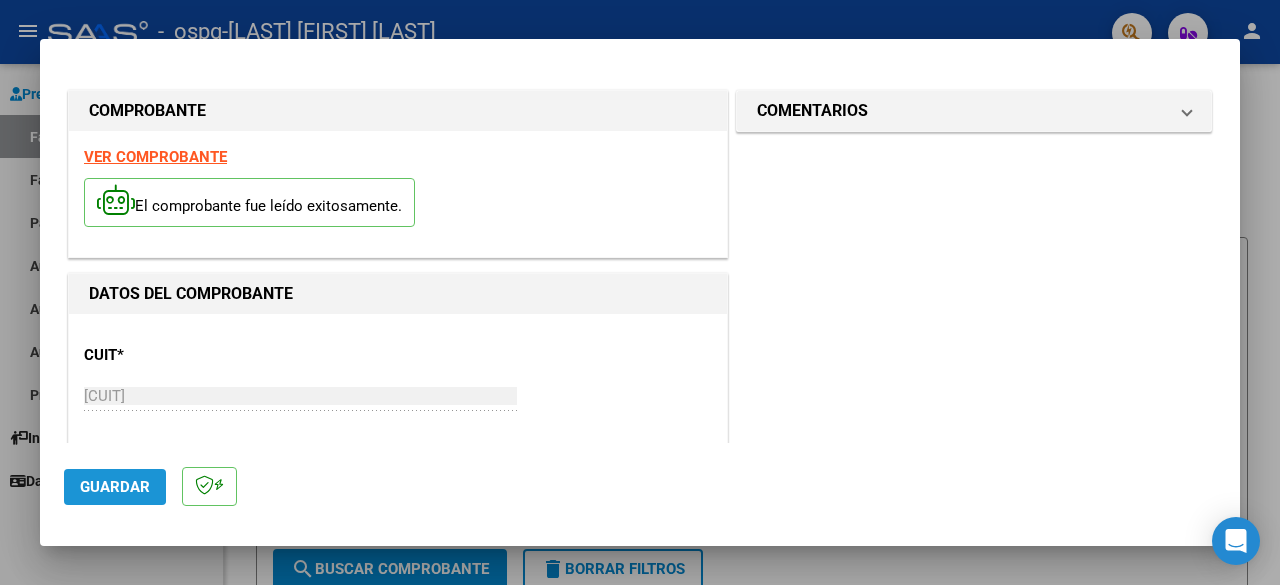 click on "Guardar" 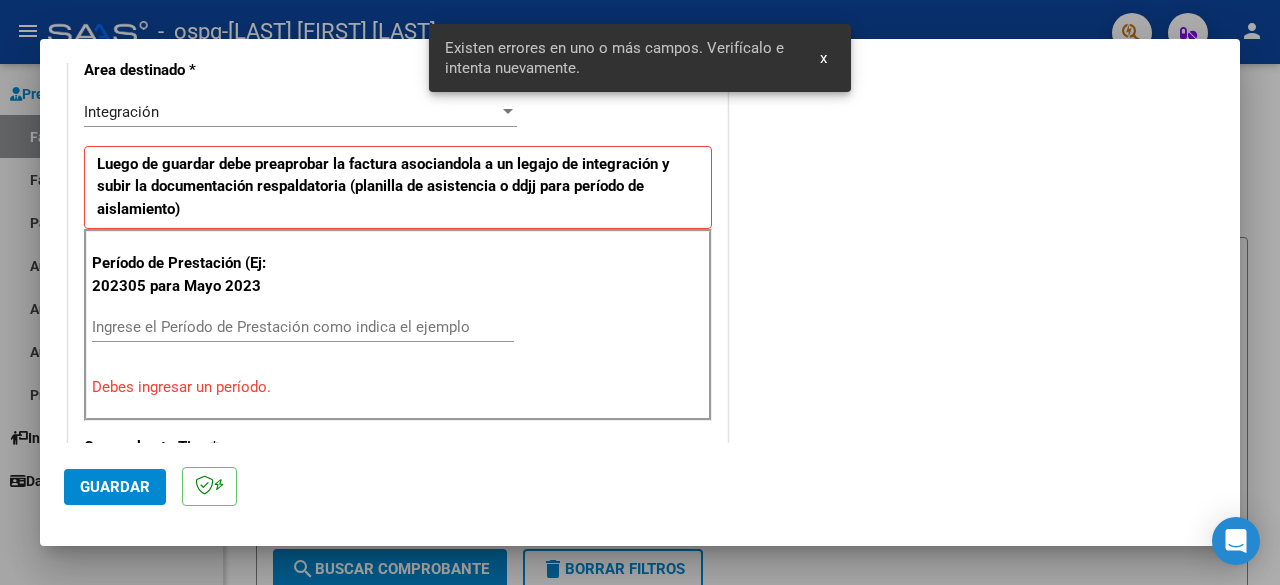 scroll, scrollTop: 488, scrollLeft: 0, axis: vertical 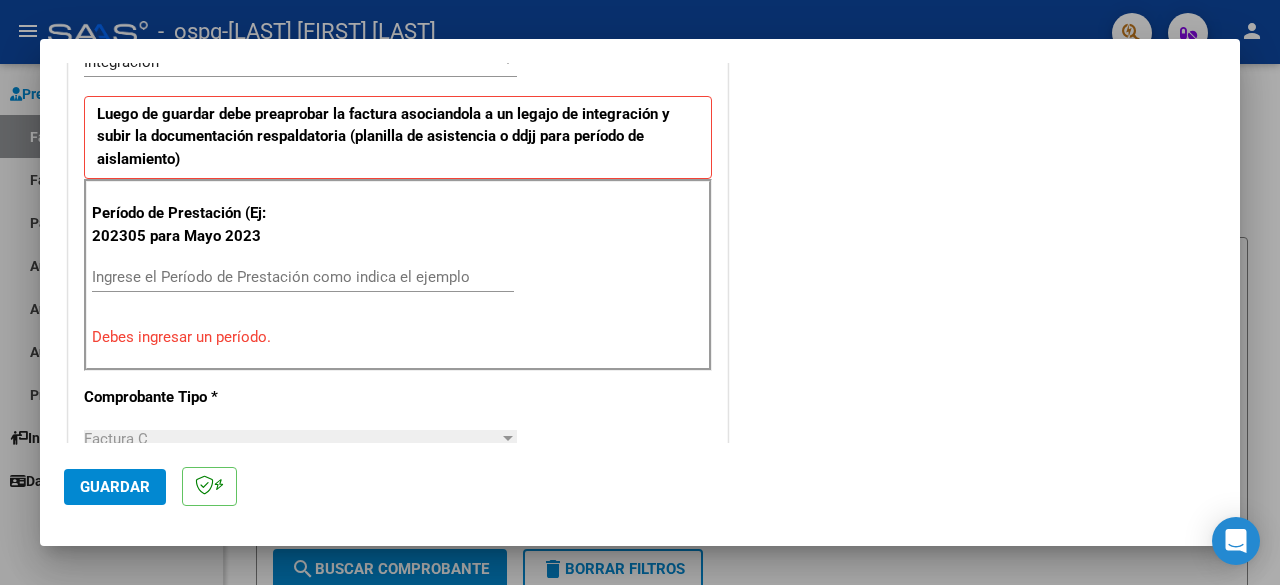 click on "Debes ingresar un período." at bounding box center (398, 337) 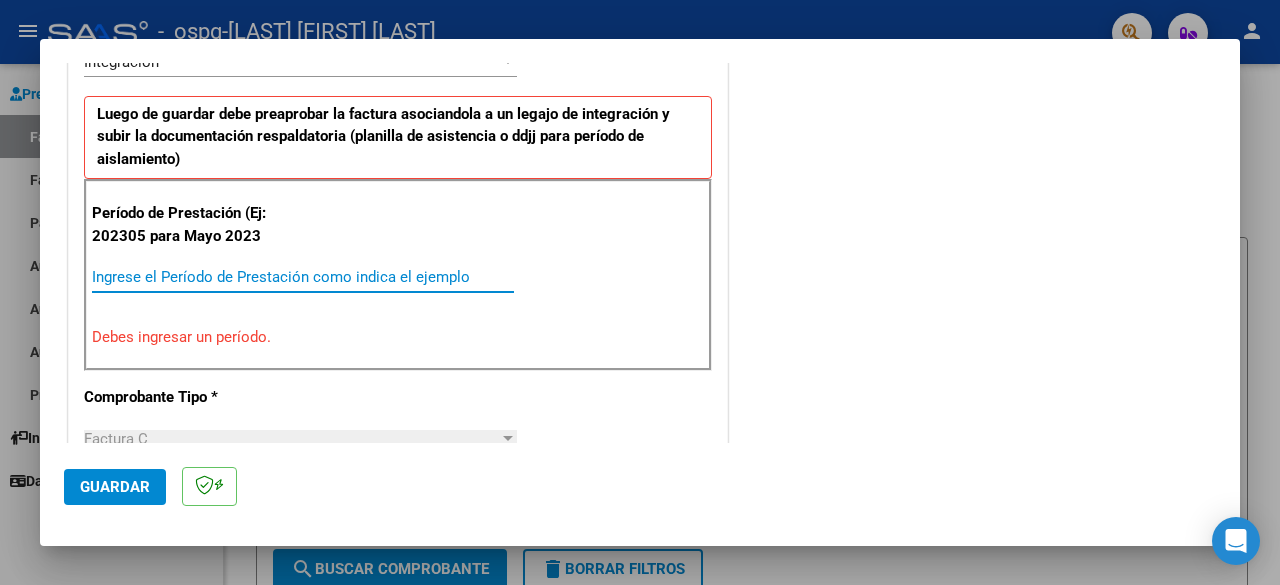 click on "Ingrese el Período de Prestación como indica el ejemplo" at bounding box center [303, 277] 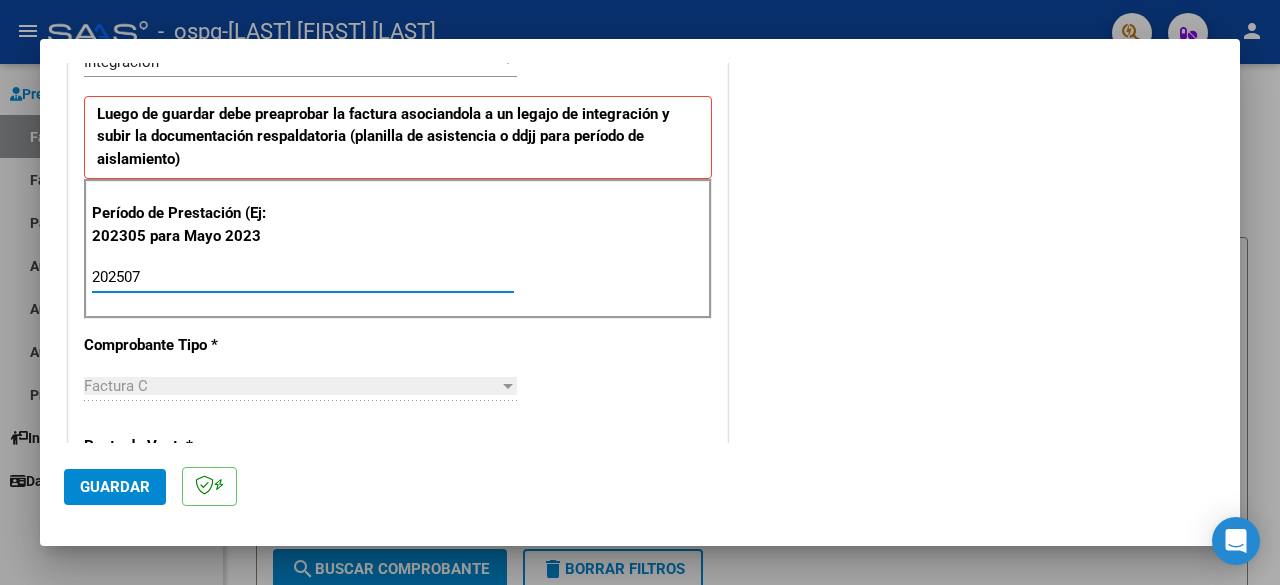 type on "202507" 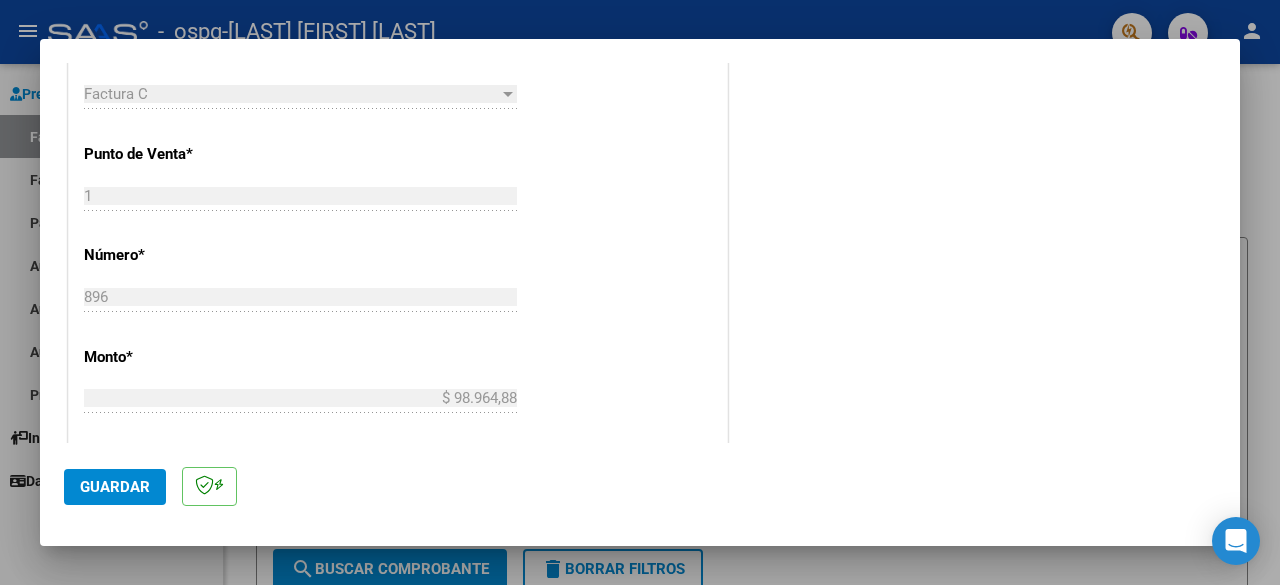 scroll, scrollTop: 800, scrollLeft: 0, axis: vertical 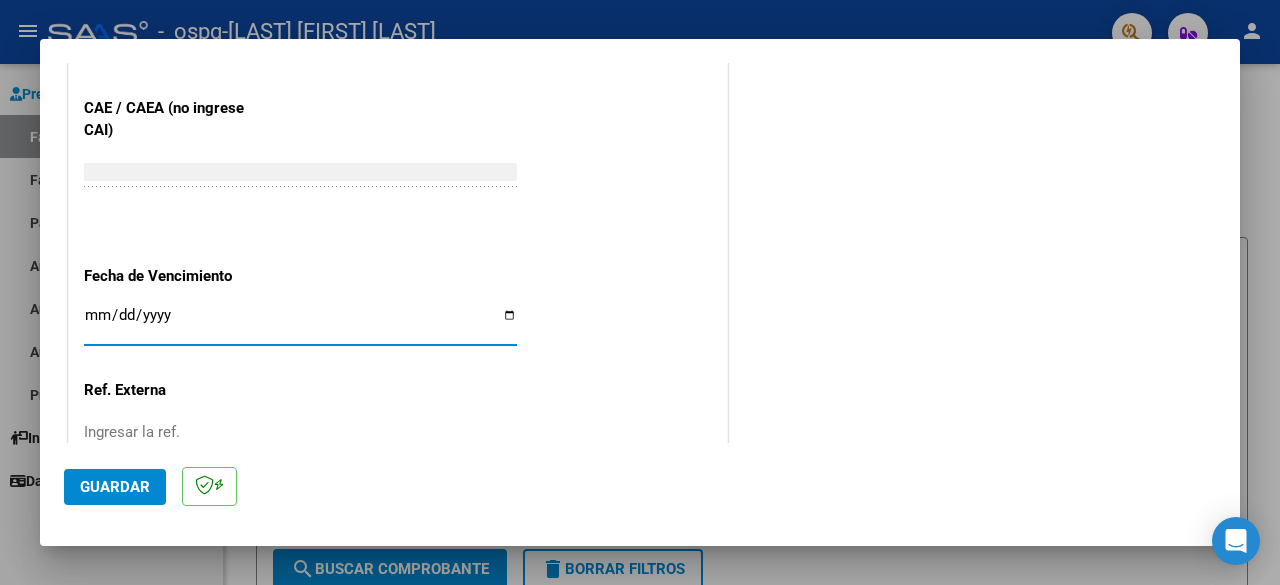 click on "Ingresar la fecha" at bounding box center [300, 323] 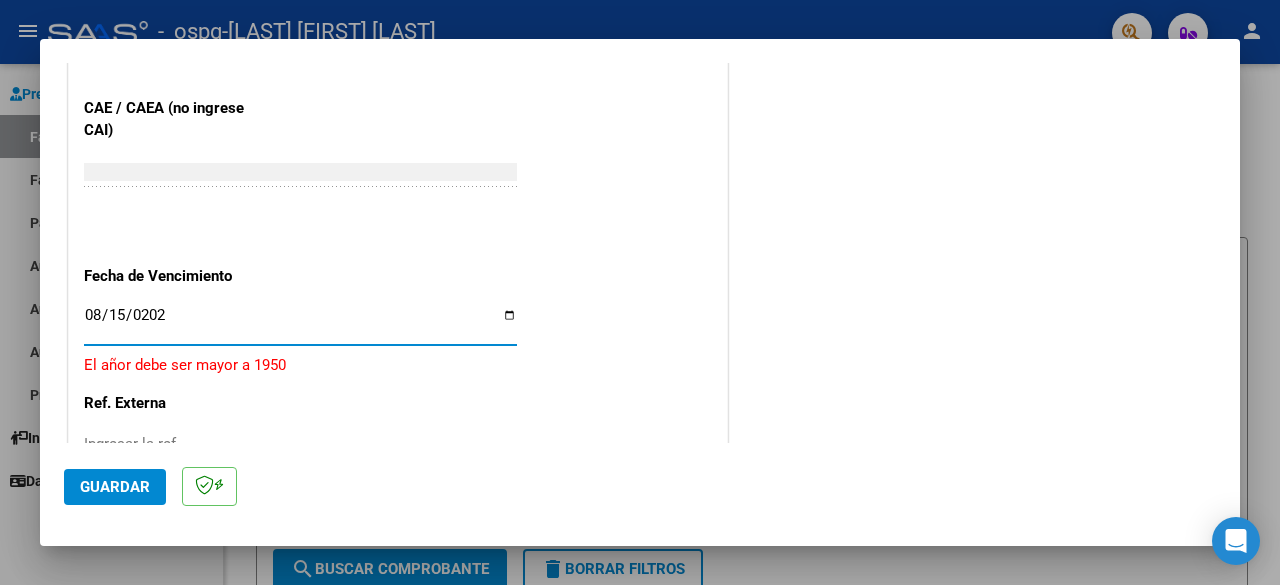 type on "2025-08-15" 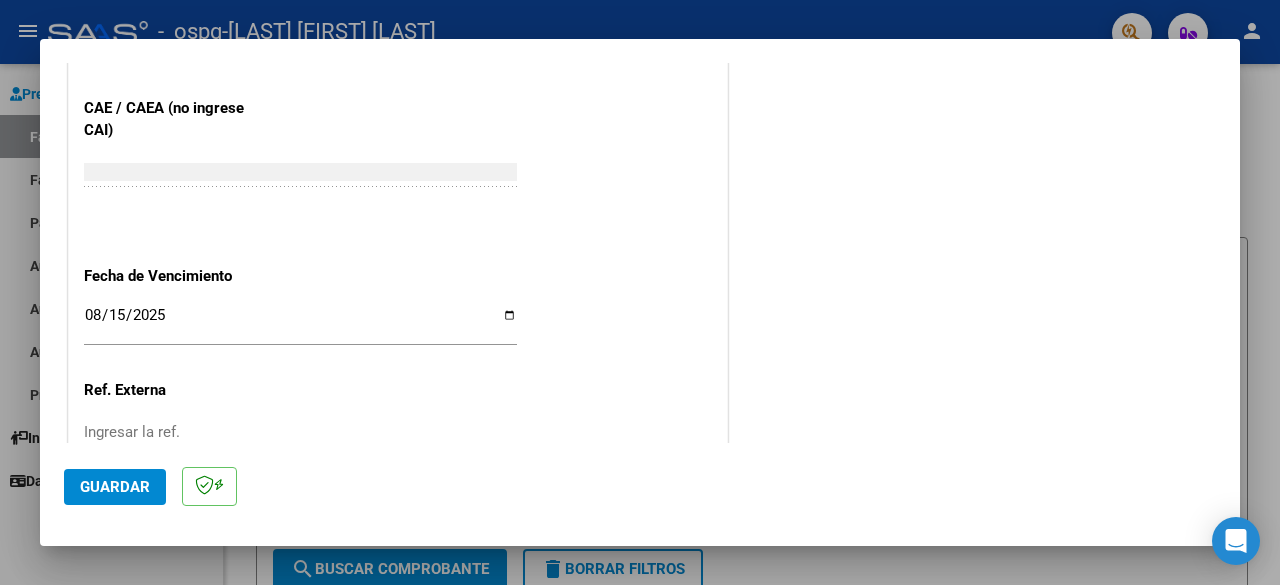 drag, startPoint x: 510, startPoint y: 372, endPoint x: 280, endPoint y: 423, distance: 235.5865 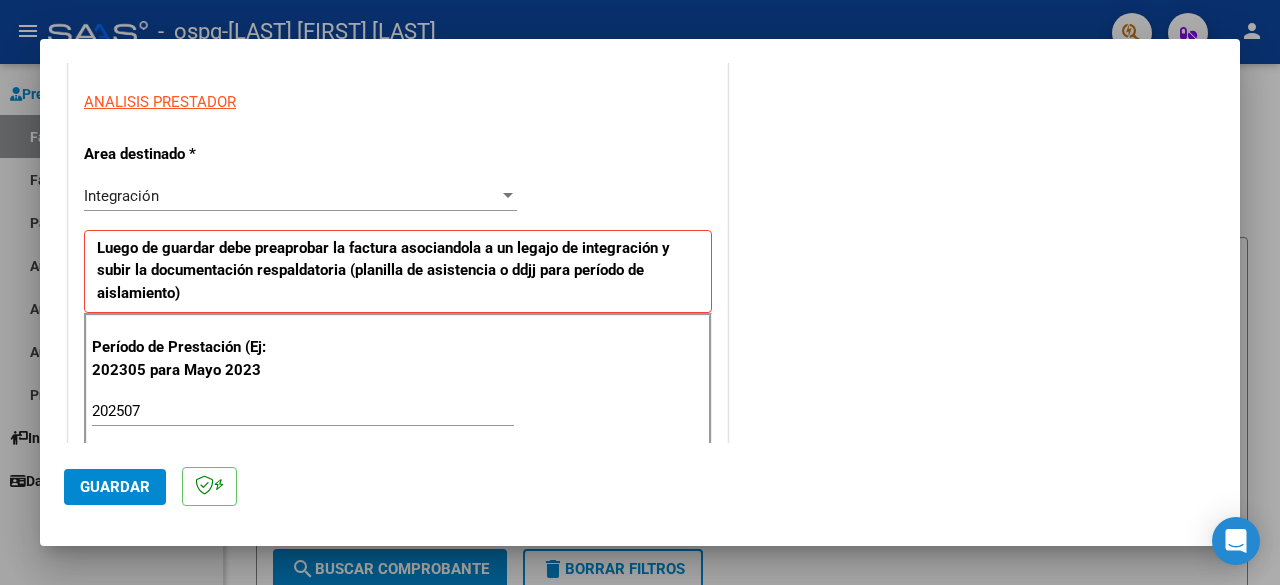 scroll, scrollTop: 358, scrollLeft: 0, axis: vertical 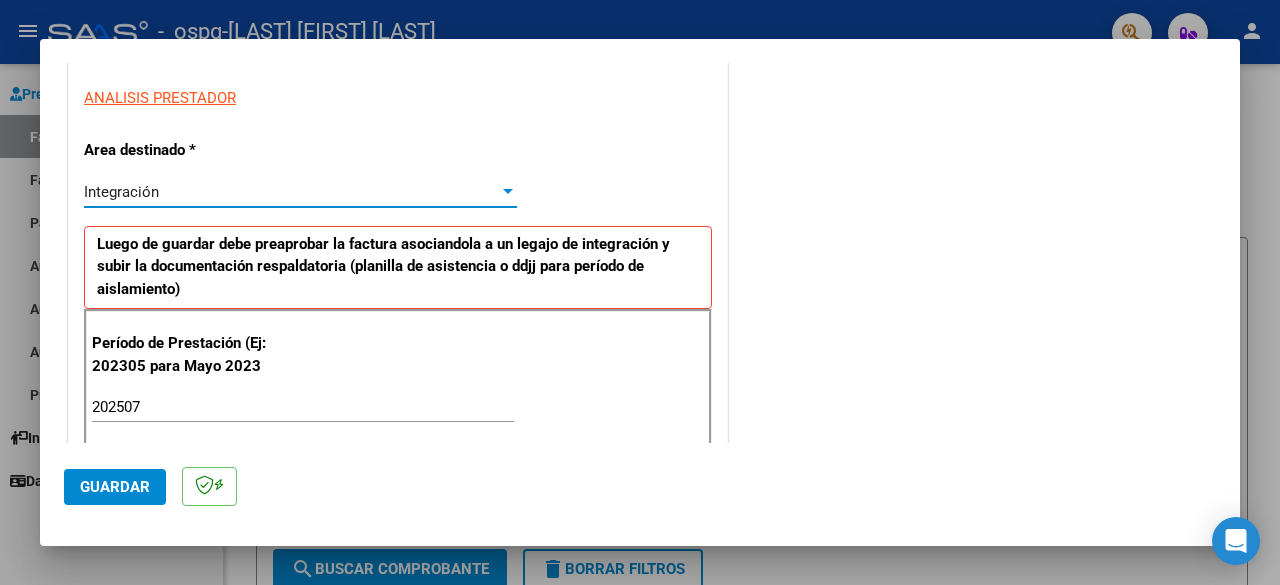 click at bounding box center (508, 191) 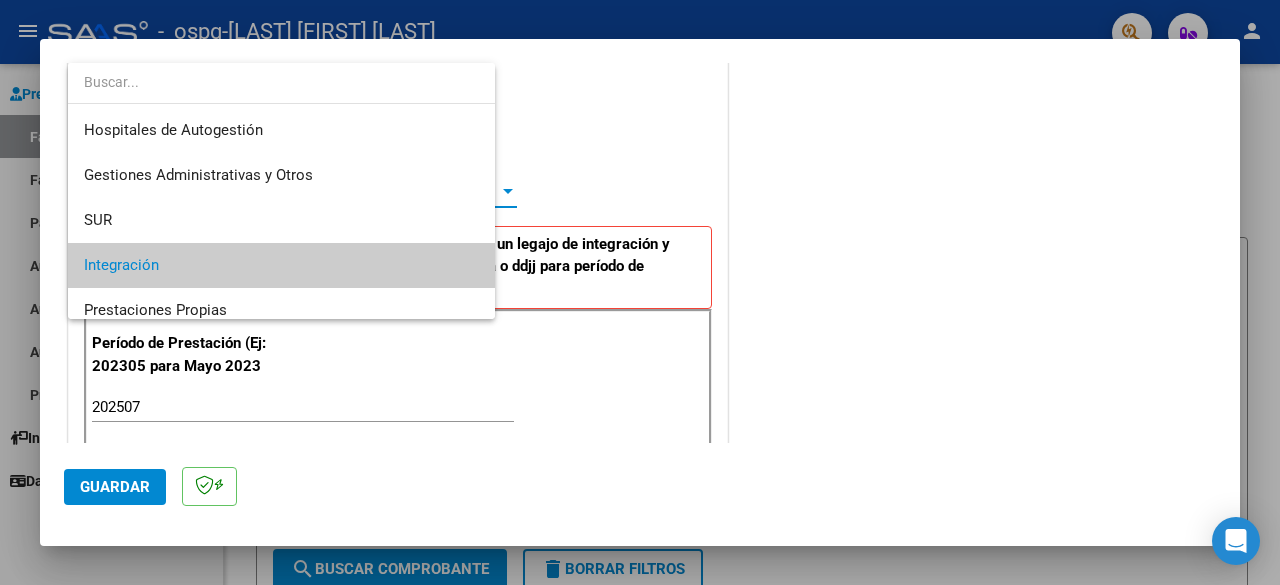 scroll, scrollTop: 74, scrollLeft: 0, axis: vertical 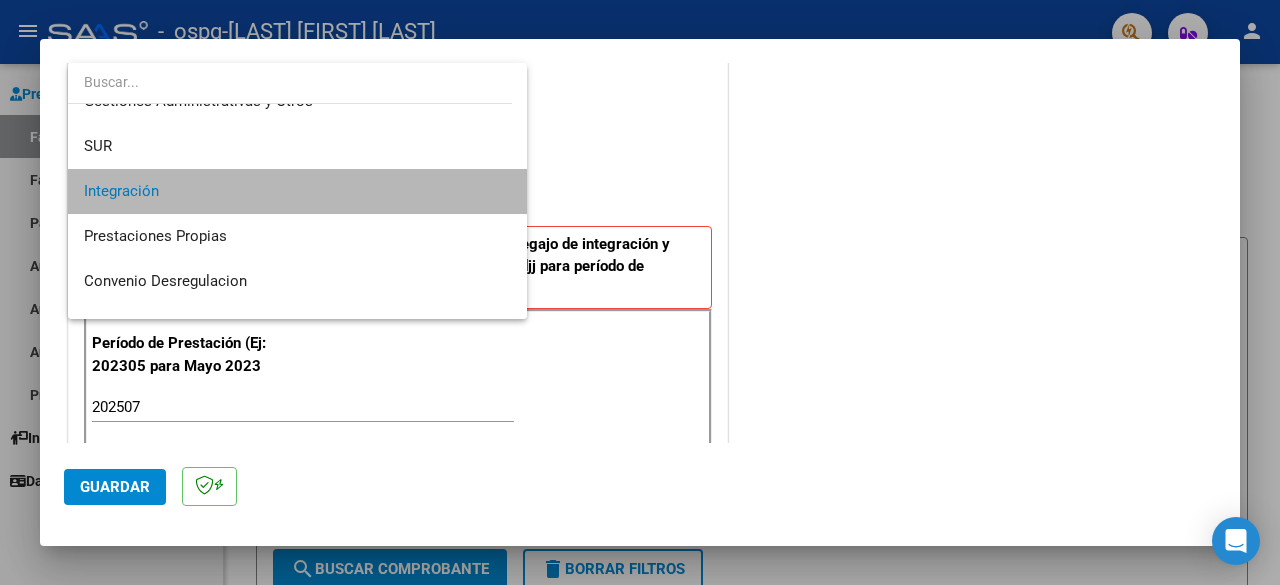 click on "Integración" at bounding box center (298, 191) 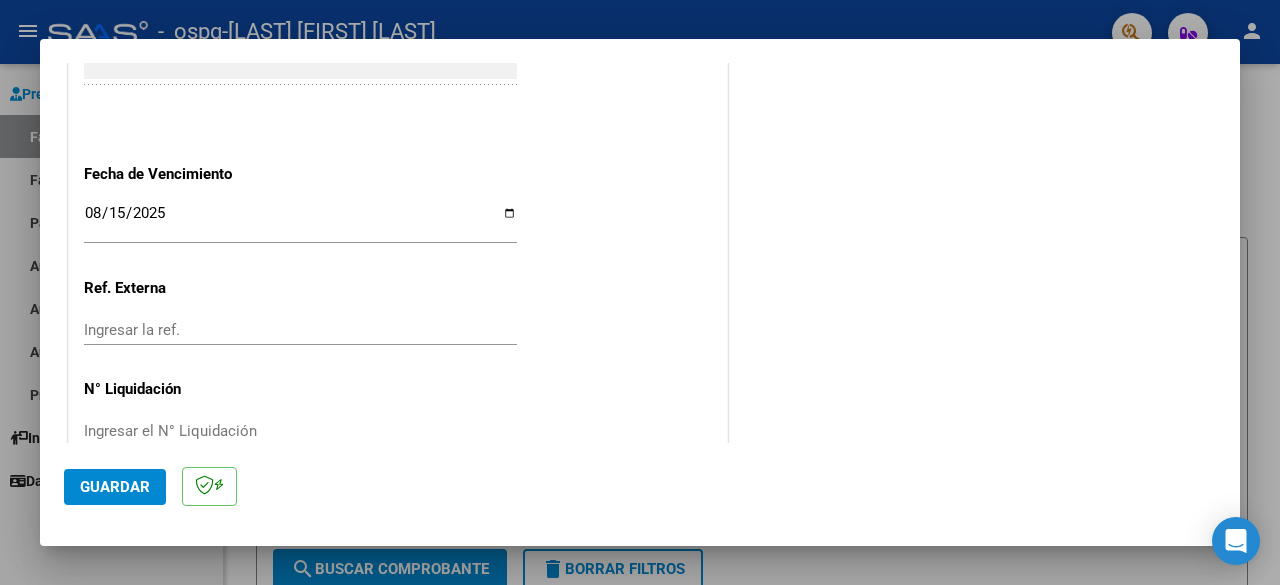 scroll, scrollTop: 1382, scrollLeft: 0, axis: vertical 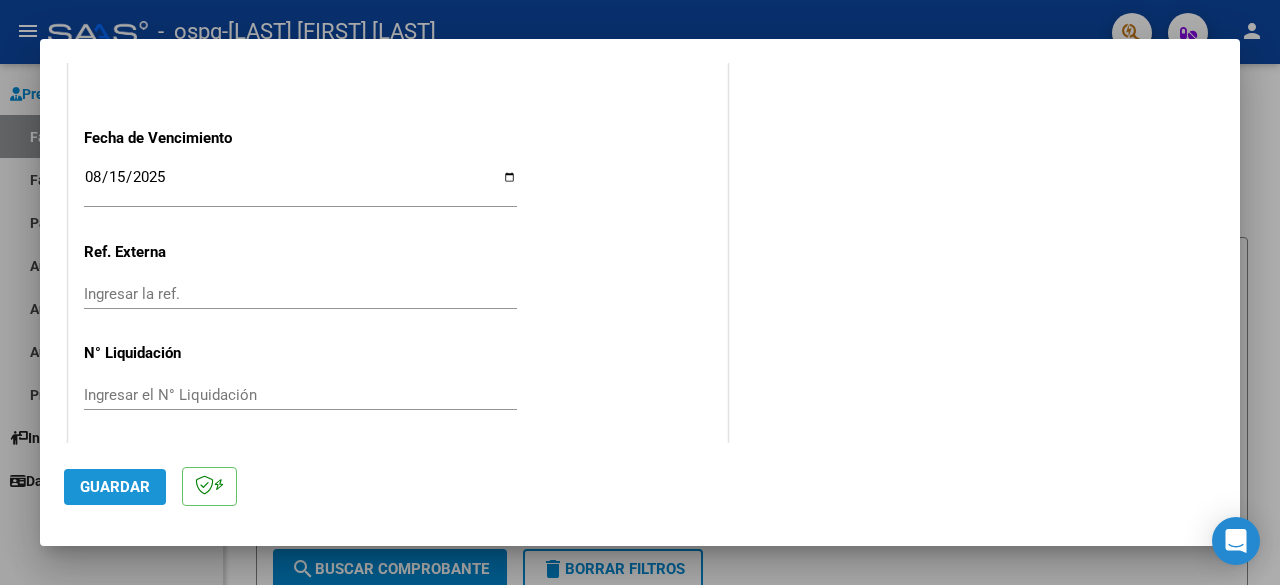 click on "Guardar" 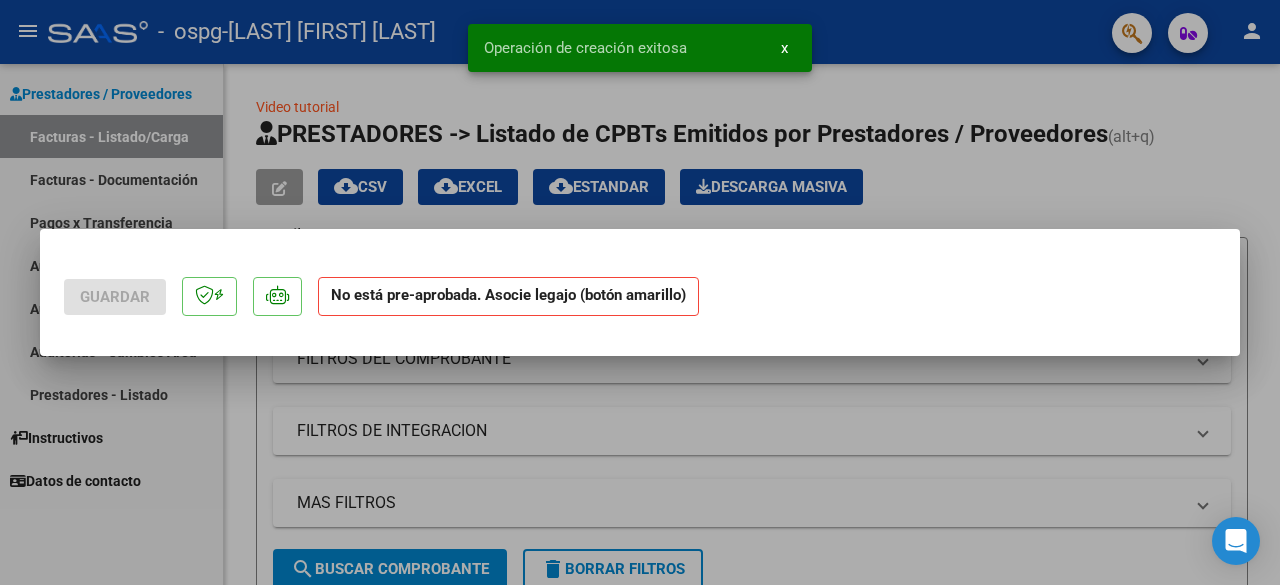 scroll, scrollTop: 0, scrollLeft: 0, axis: both 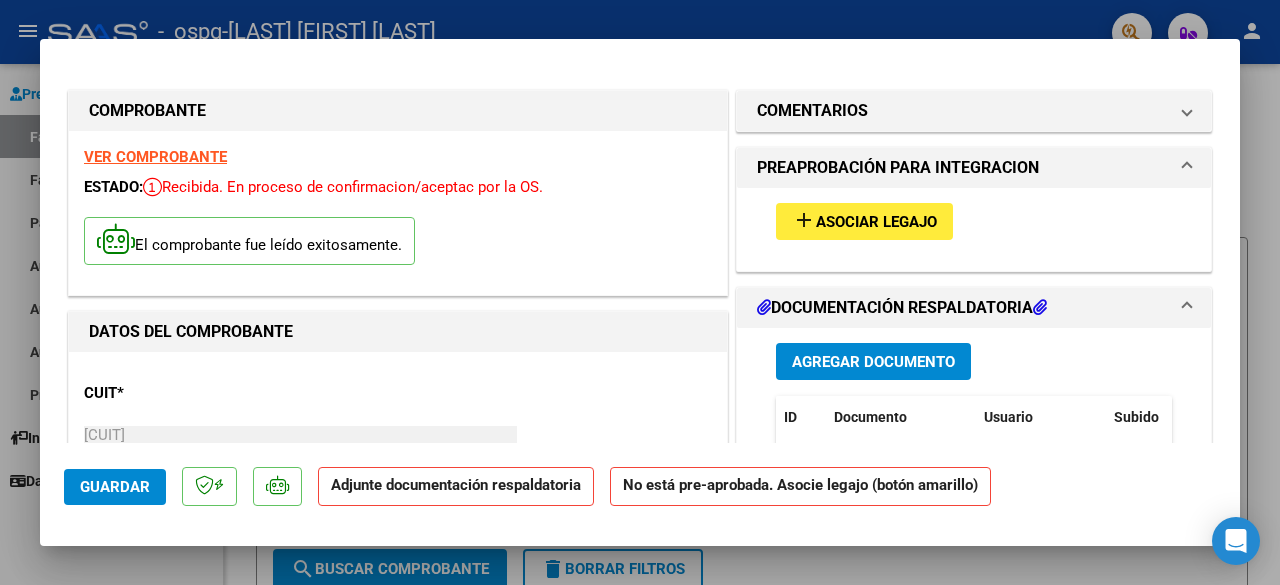 click on "Agregar Documento" at bounding box center [873, 362] 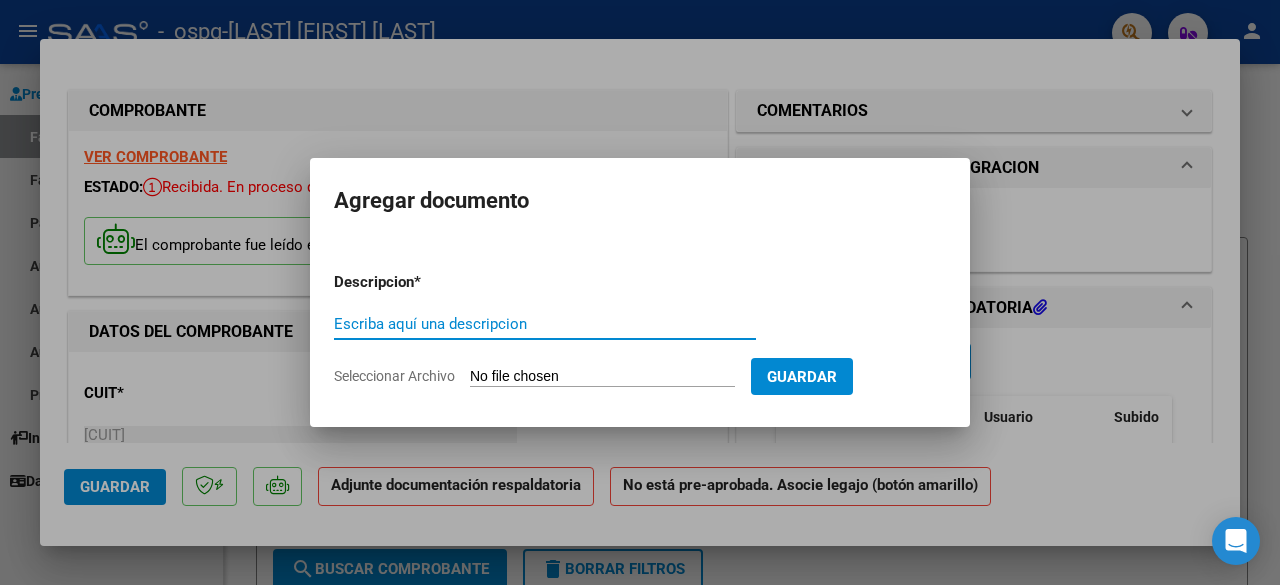 click on "Escriba aquí una descripcion" at bounding box center [545, 324] 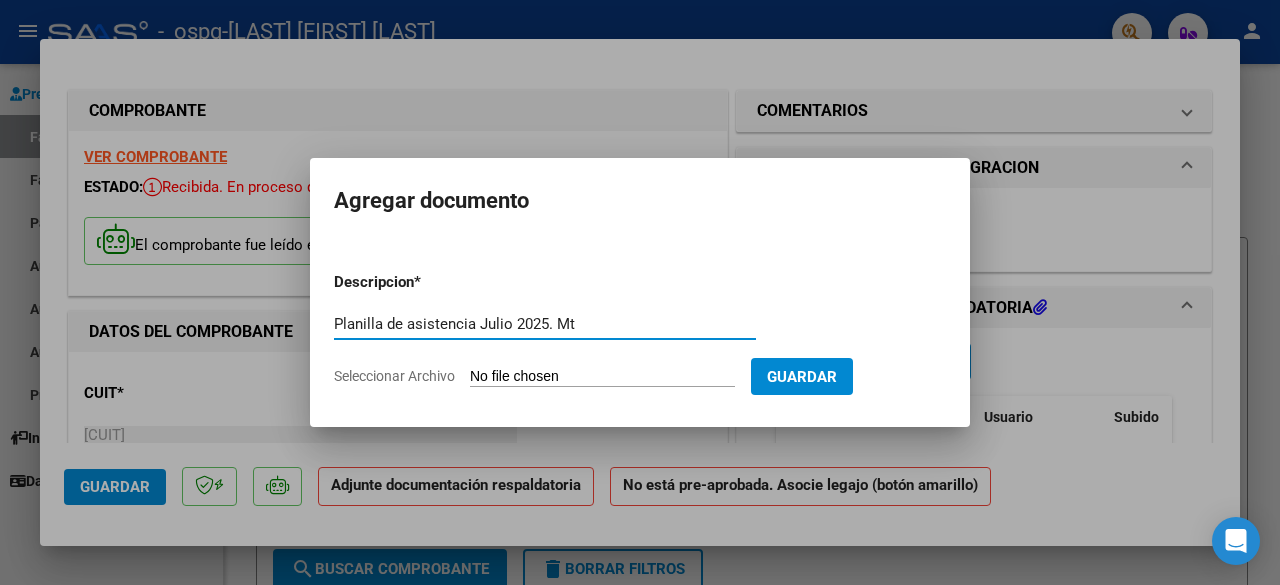 type on "Planilla de asistencia Julio 2025. Mt" 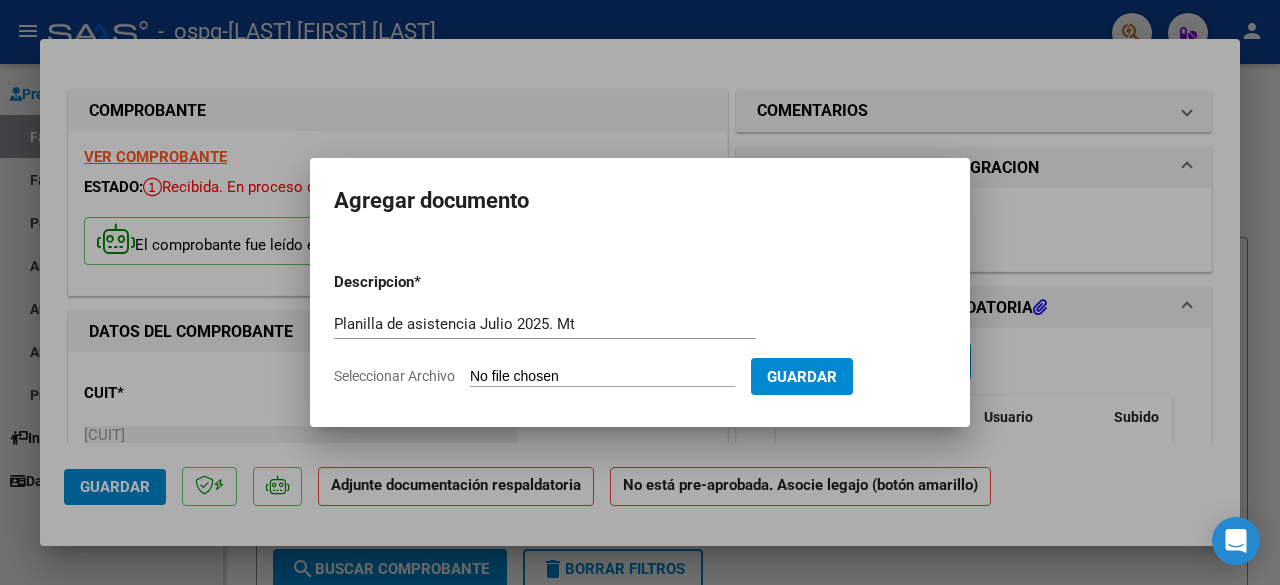 click on "Seleccionar Archivo" at bounding box center (602, 377) 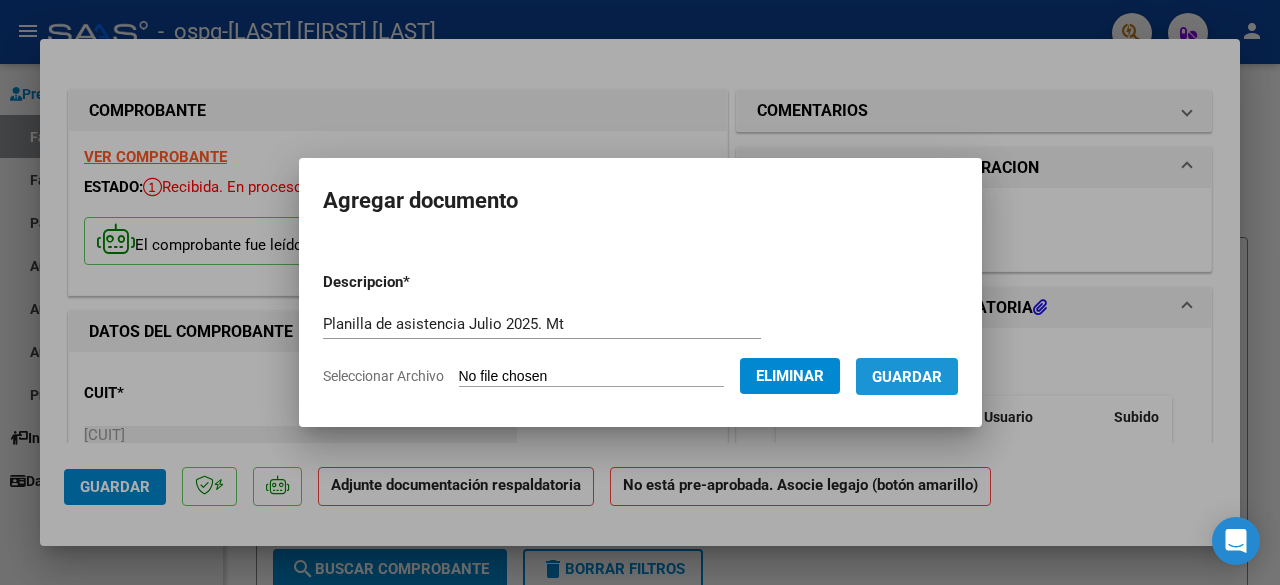 click on "Guardar" at bounding box center [907, 377] 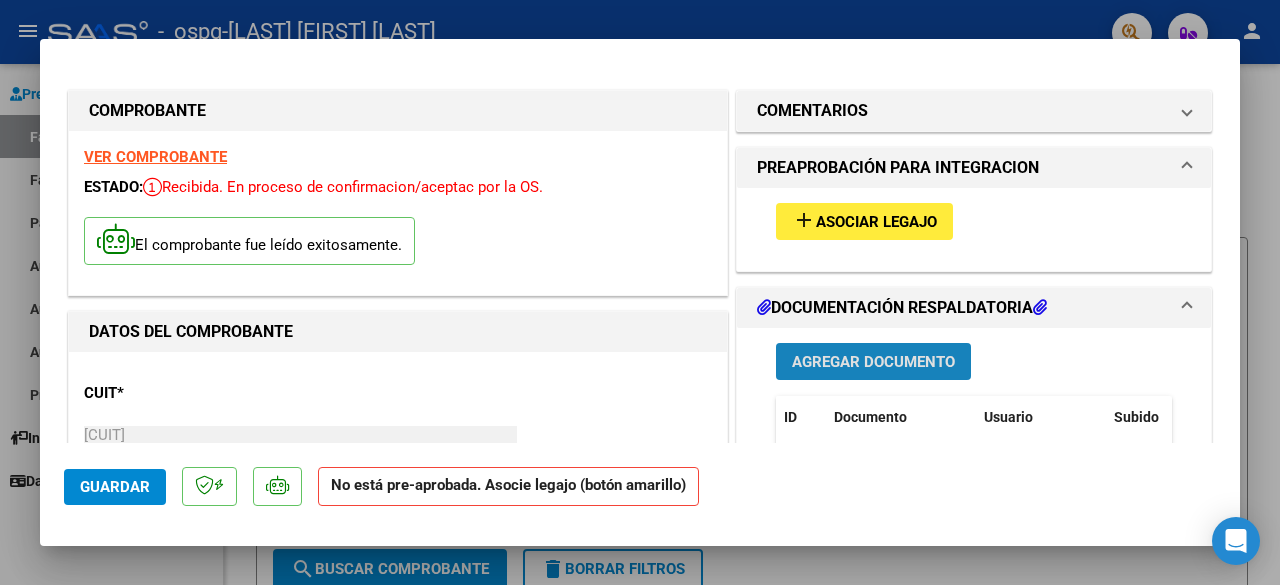 click on "Agregar Documento" at bounding box center (873, 362) 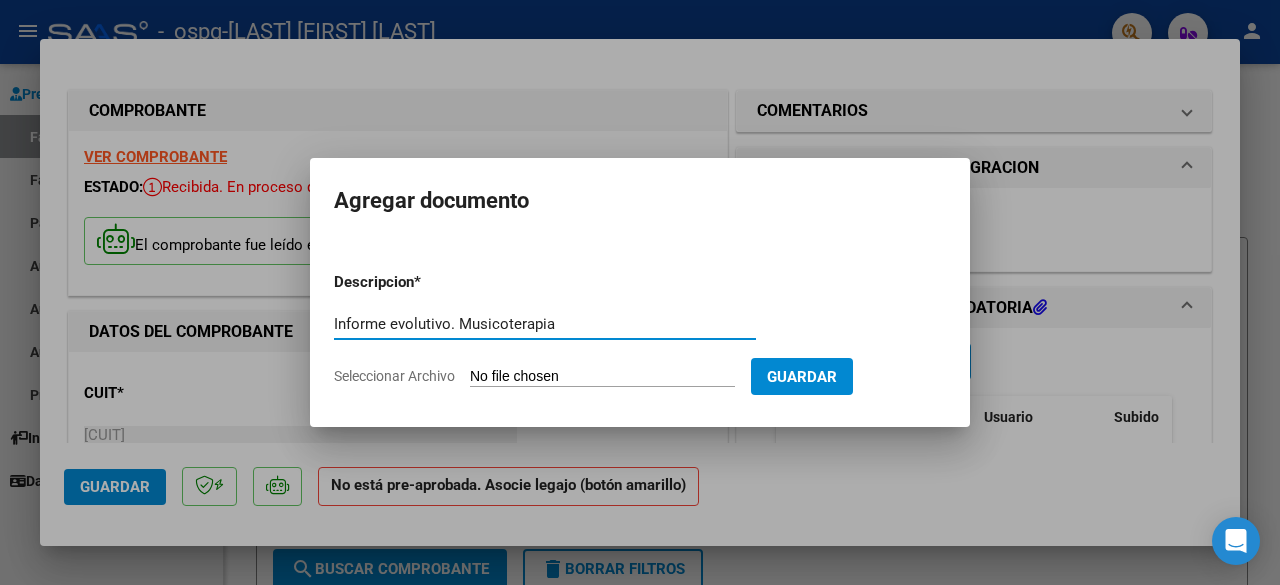 type on "Informe evolutivo. Musicoterapia" 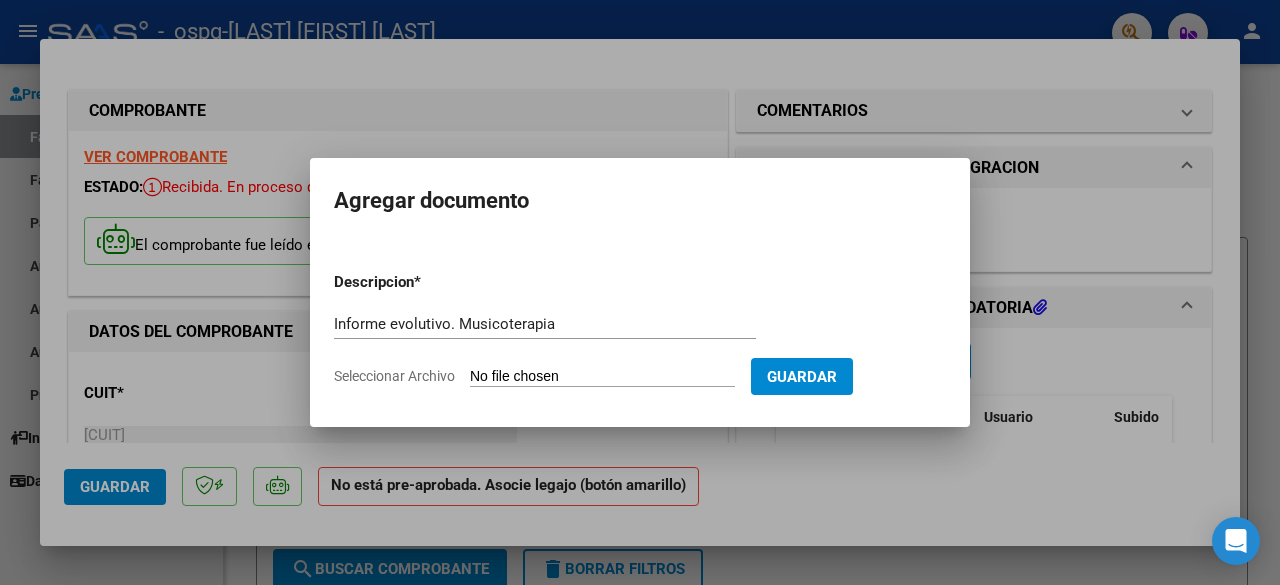 click on "Seleccionar Archivo" at bounding box center (602, 377) 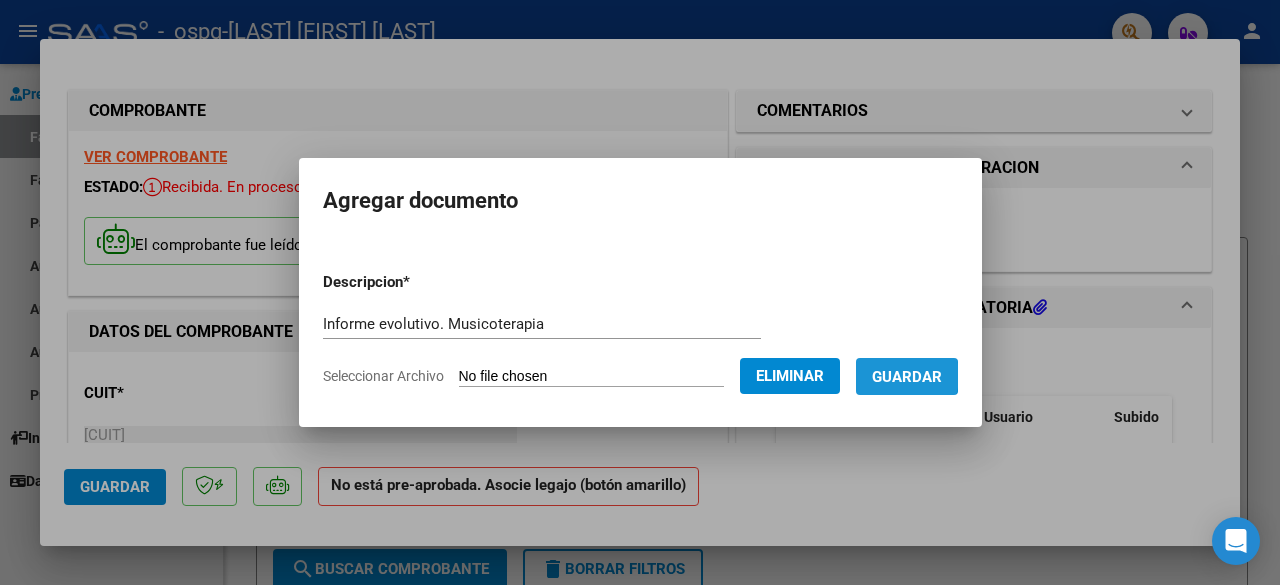 click on "Guardar" at bounding box center [907, 377] 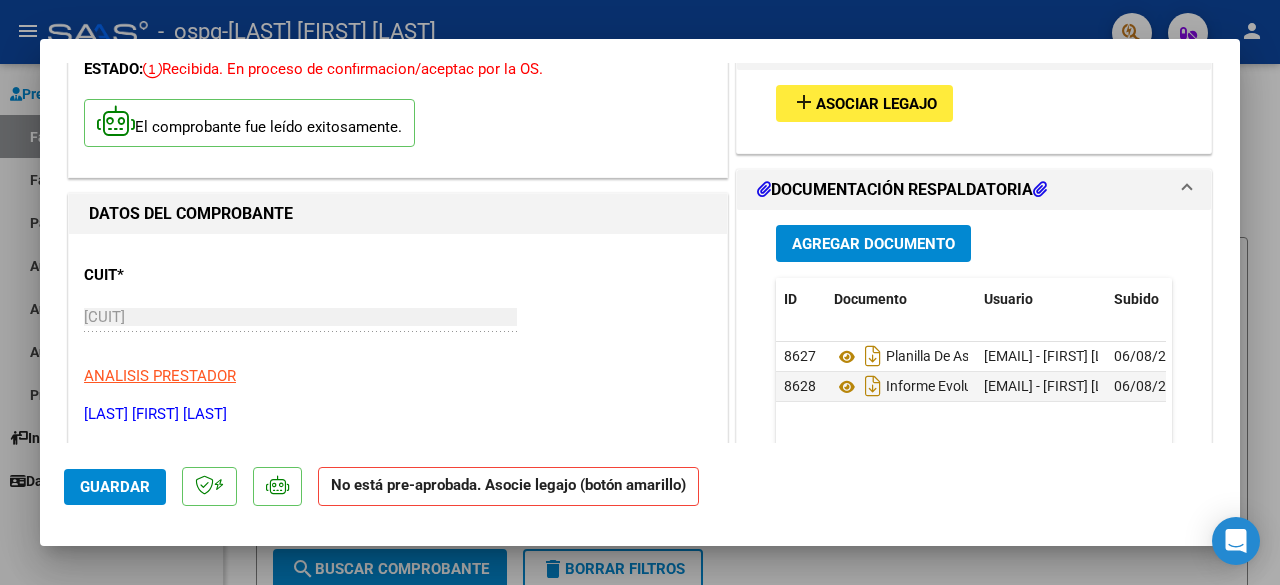scroll, scrollTop: 0, scrollLeft: 0, axis: both 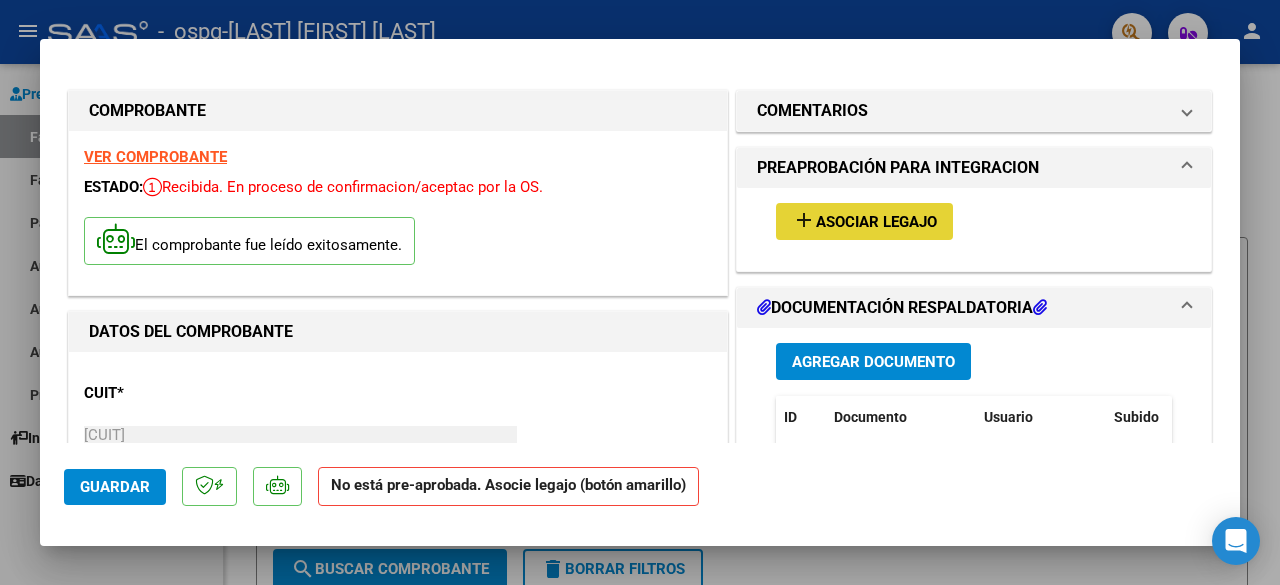 click on "Asociar Legajo" at bounding box center [876, 222] 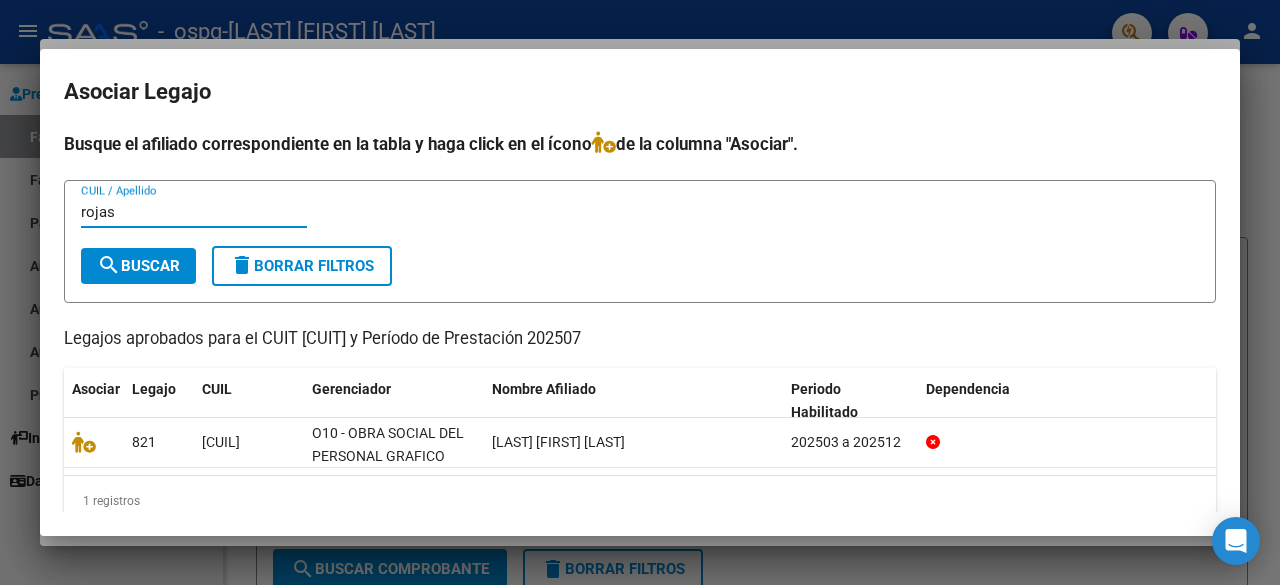 type on "rojas" 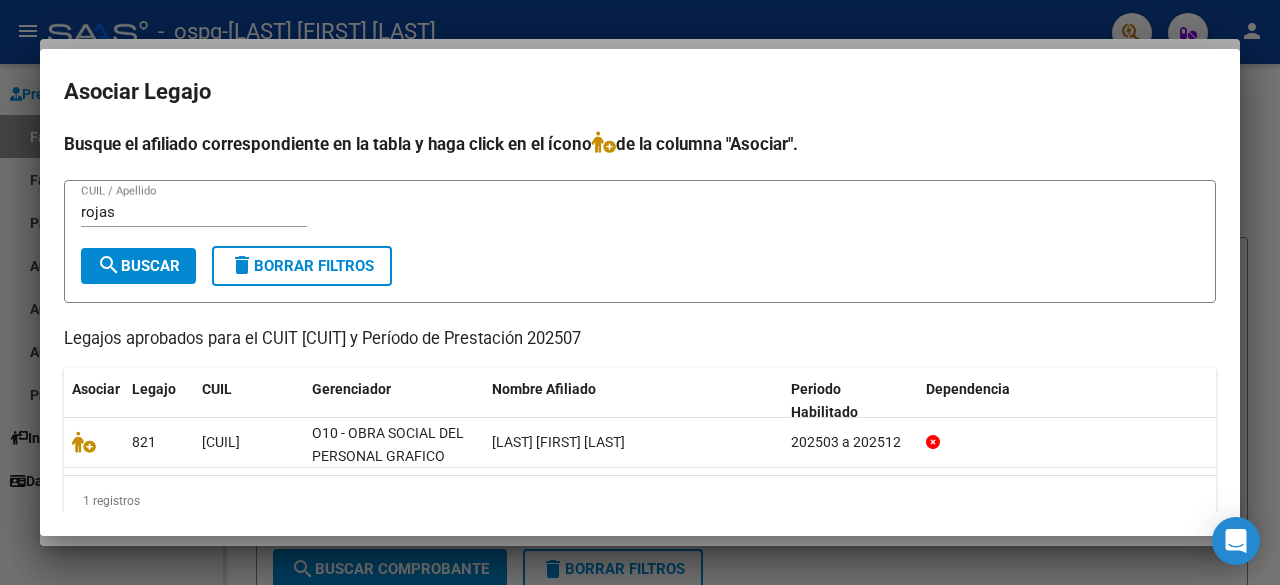 scroll, scrollTop: 28, scrollLeft: 0, axis: vertical 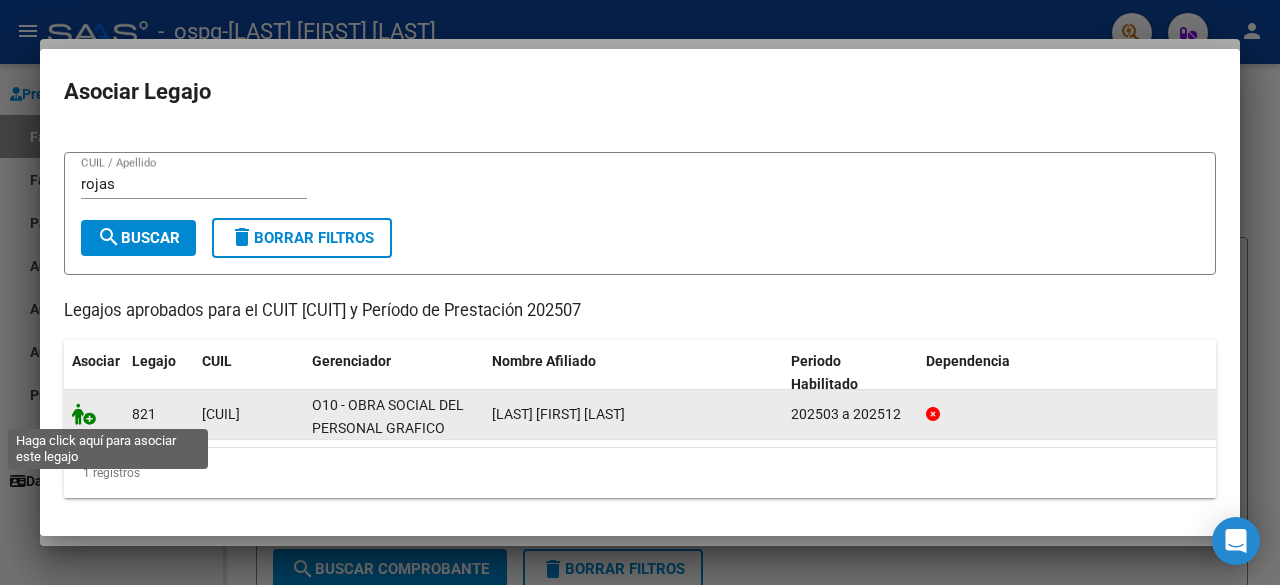 click 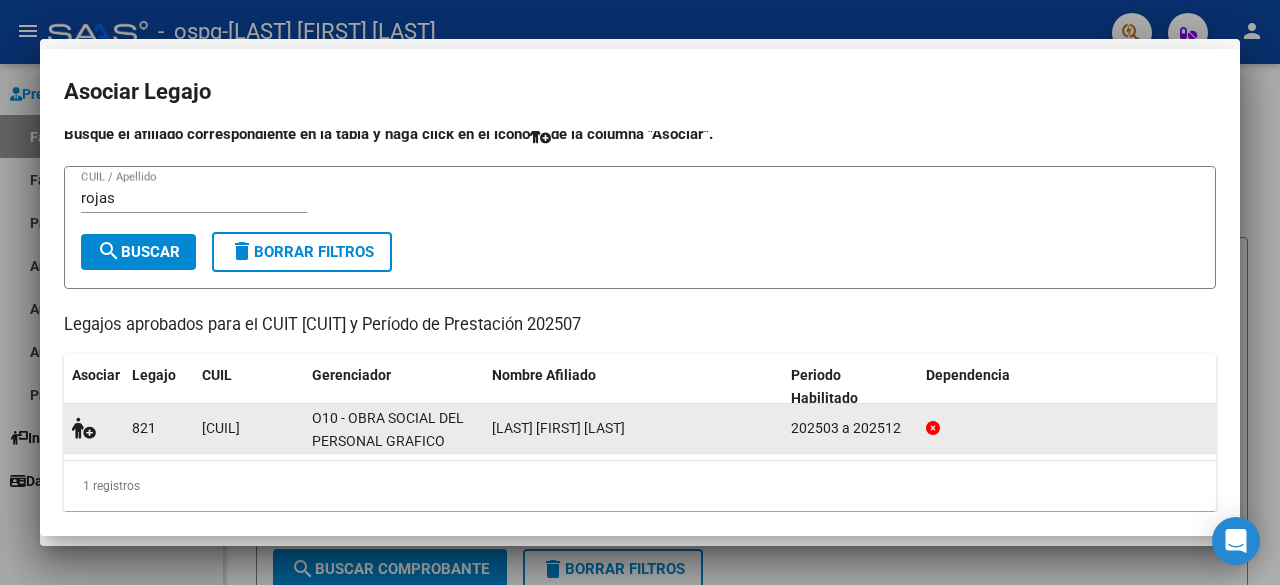 scroll, scrollTop: 0, scrollLeft: 0, axis: both 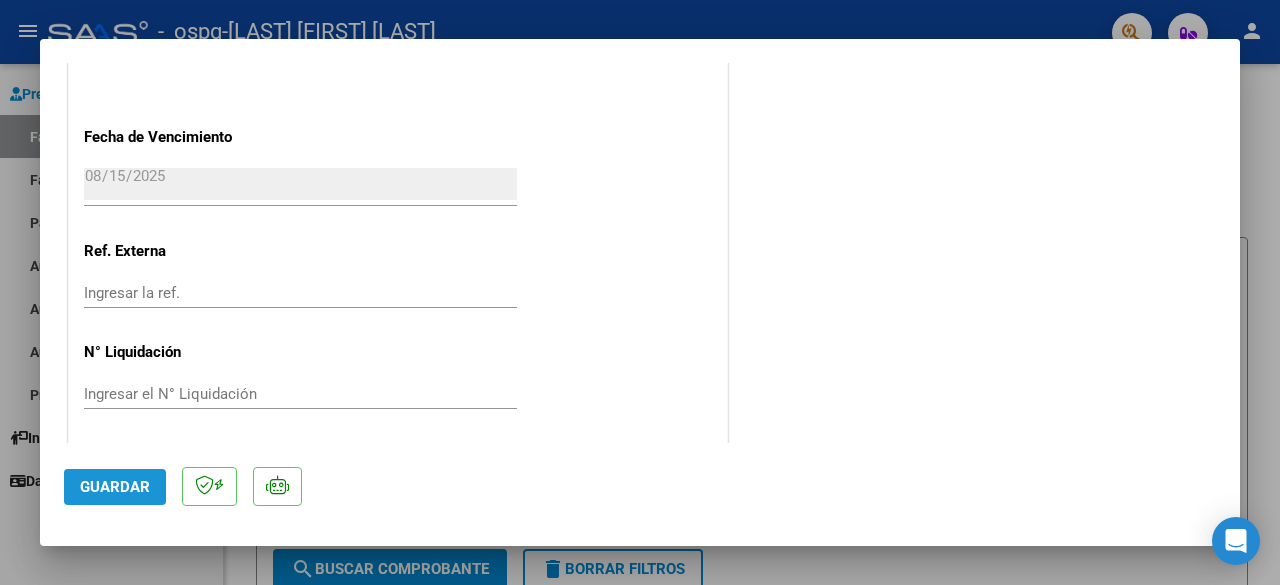 click on "Guardar" 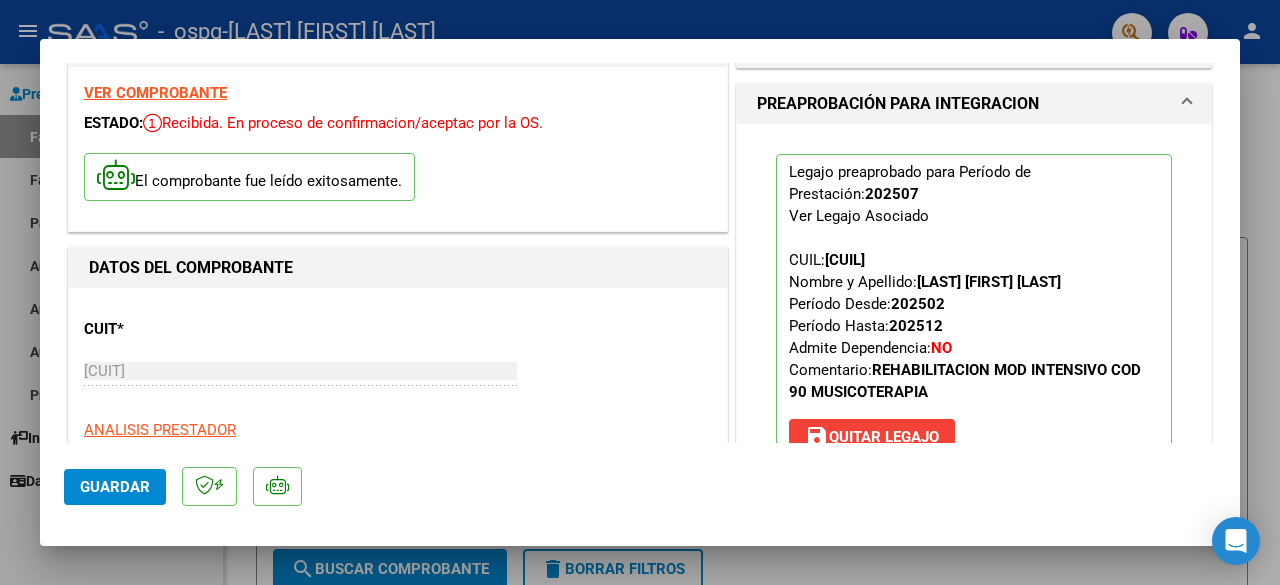 scroll, scrollTop: 0, scrollLeft: 0, axis: both 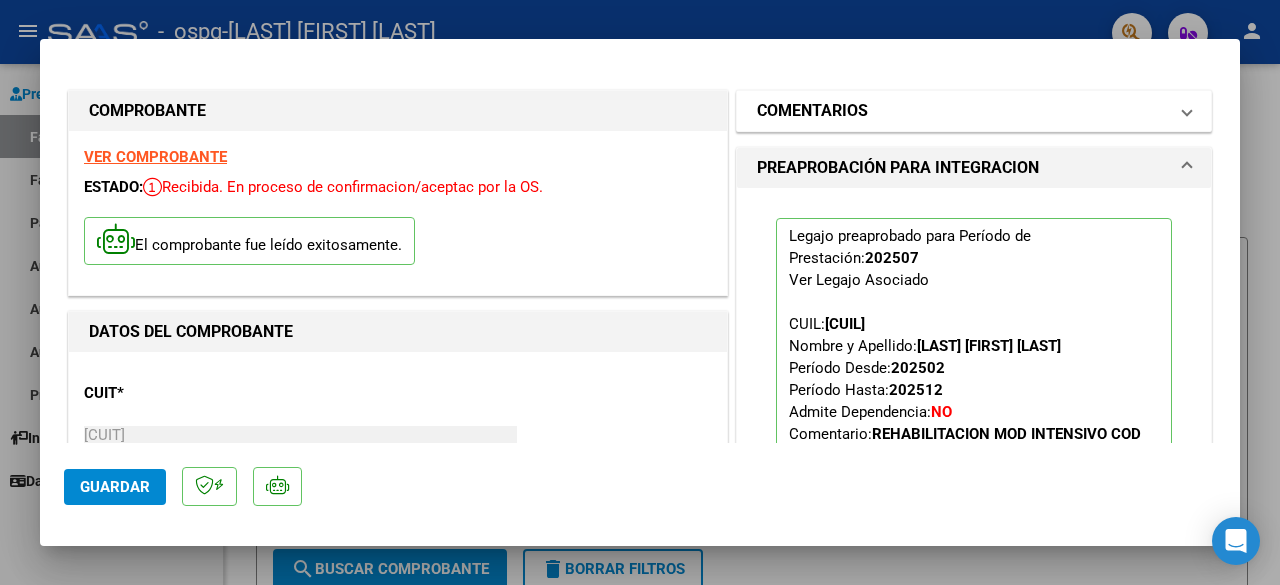 click at bounding box center (1187, 111) 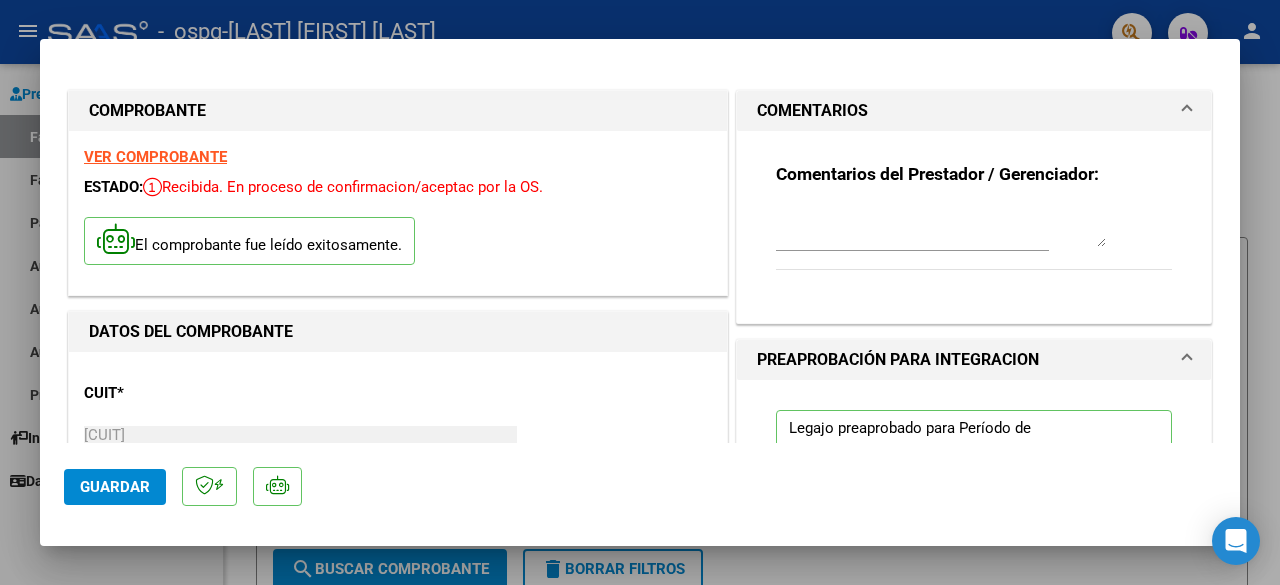 click at bounding box center (1187, 111) 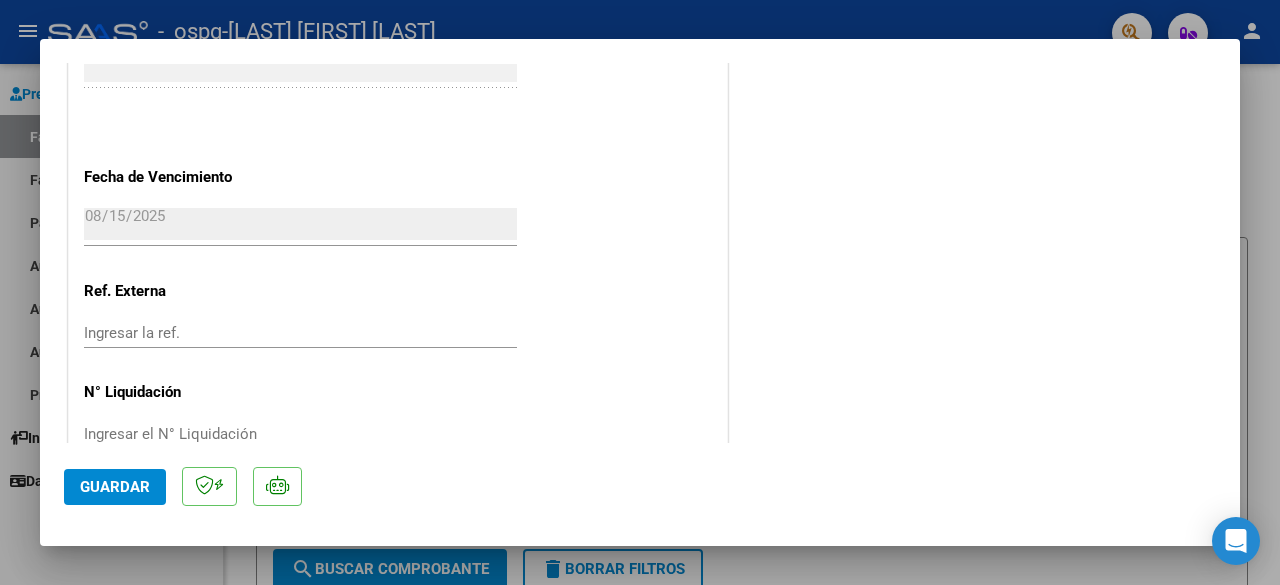 scroll, scrollTop: 1428, scrollLeft: 0, axis: vertical 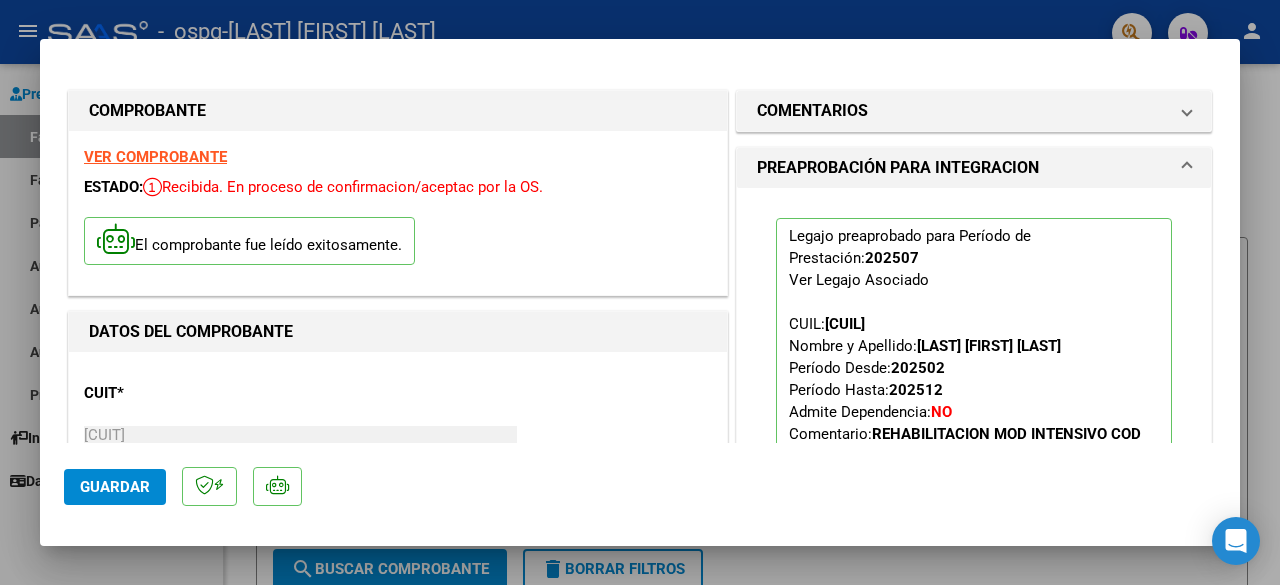 click on "VER COMPROBANTE" at bounding box center (155, 157) 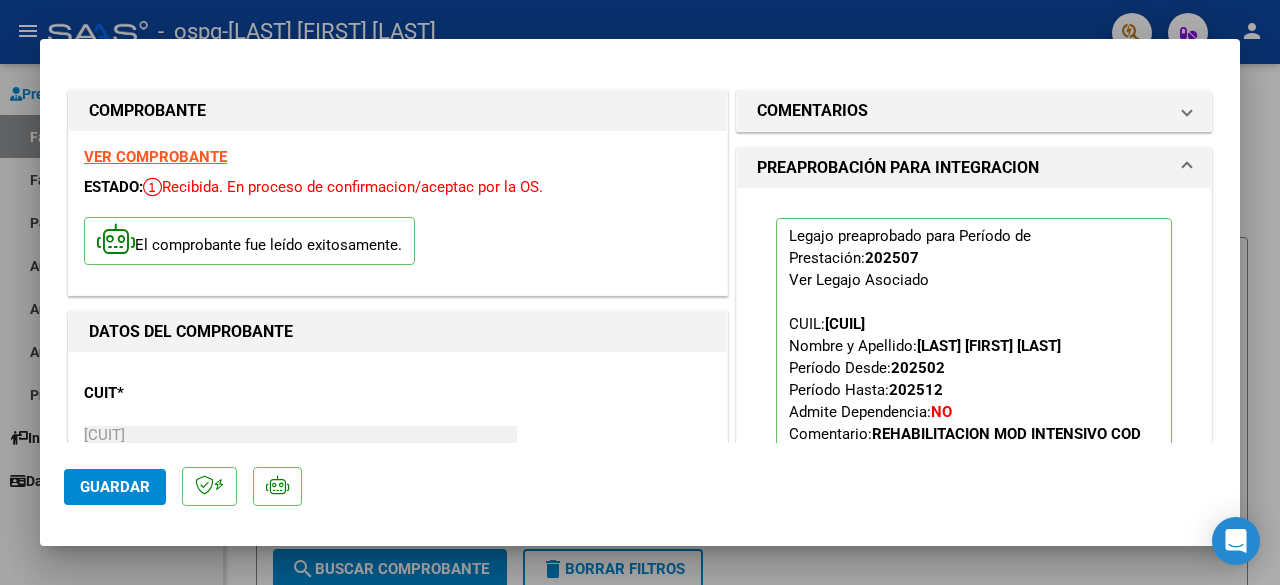 click on "CUIT  *   [CUIT] Ingresar CUIT  ANALISIS PRESTADOR  [LAST] [FIRST] [LAST]  ARCA Padrón" at bounding box center (398, 455) 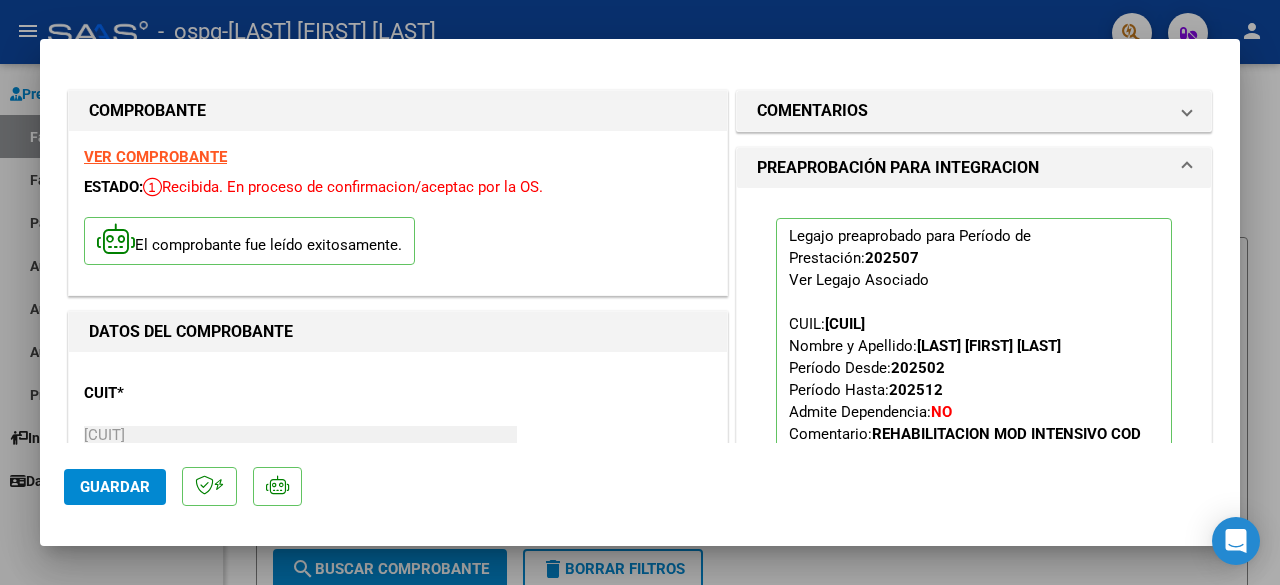 click at bounding box center [640, 292] 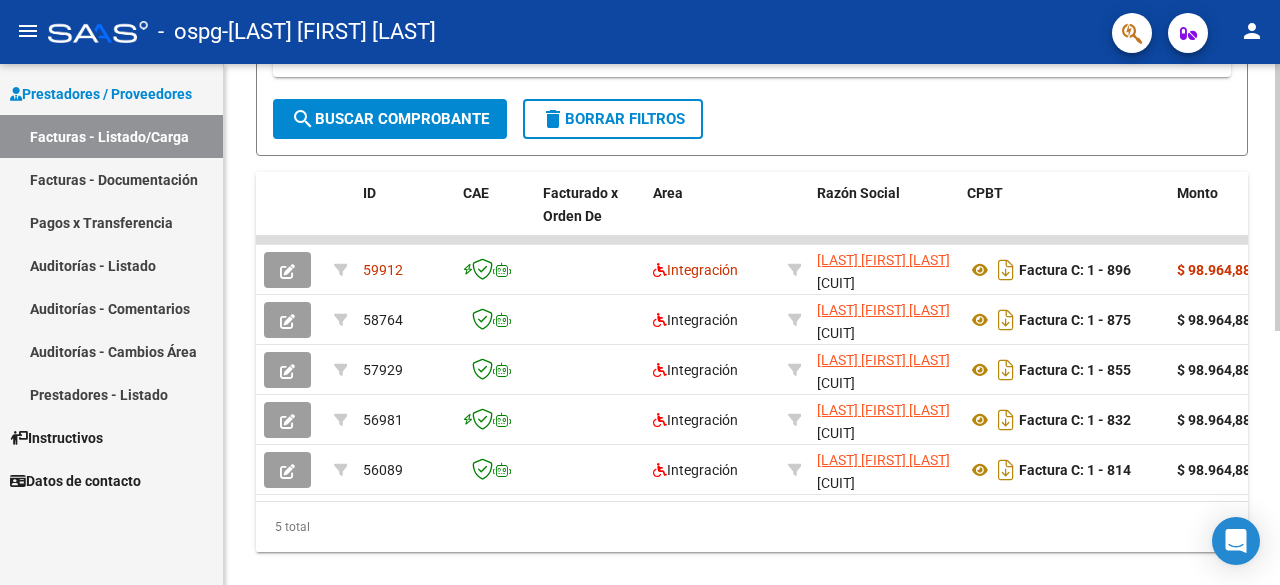 scroll, scrollTop: 452, scrollLeft: 0, axis: vertical 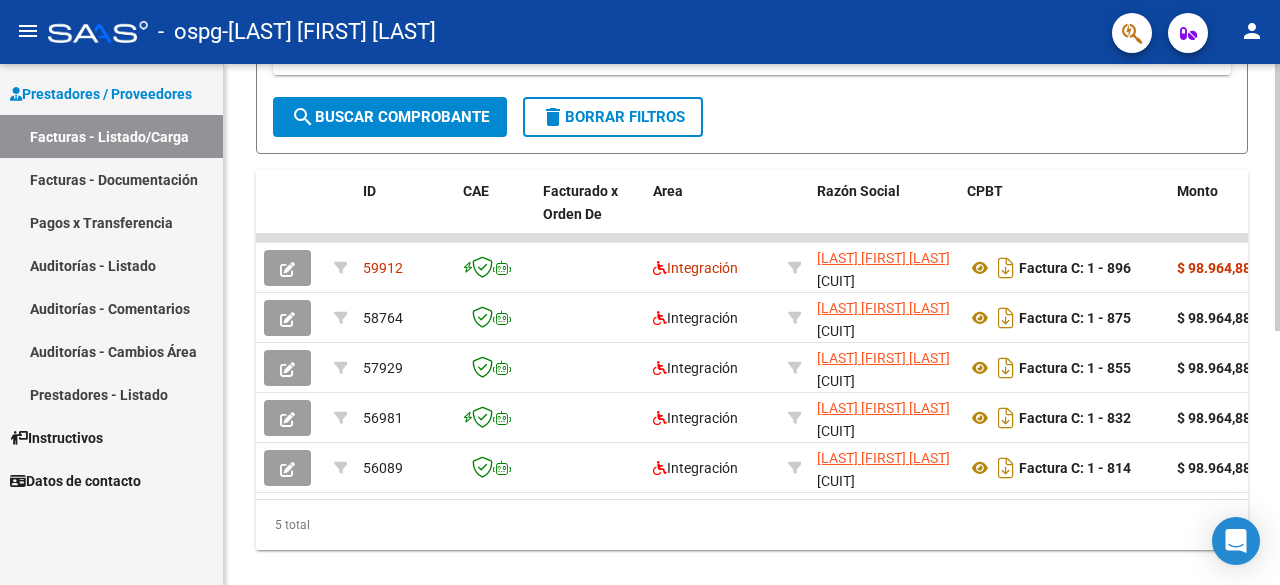 click 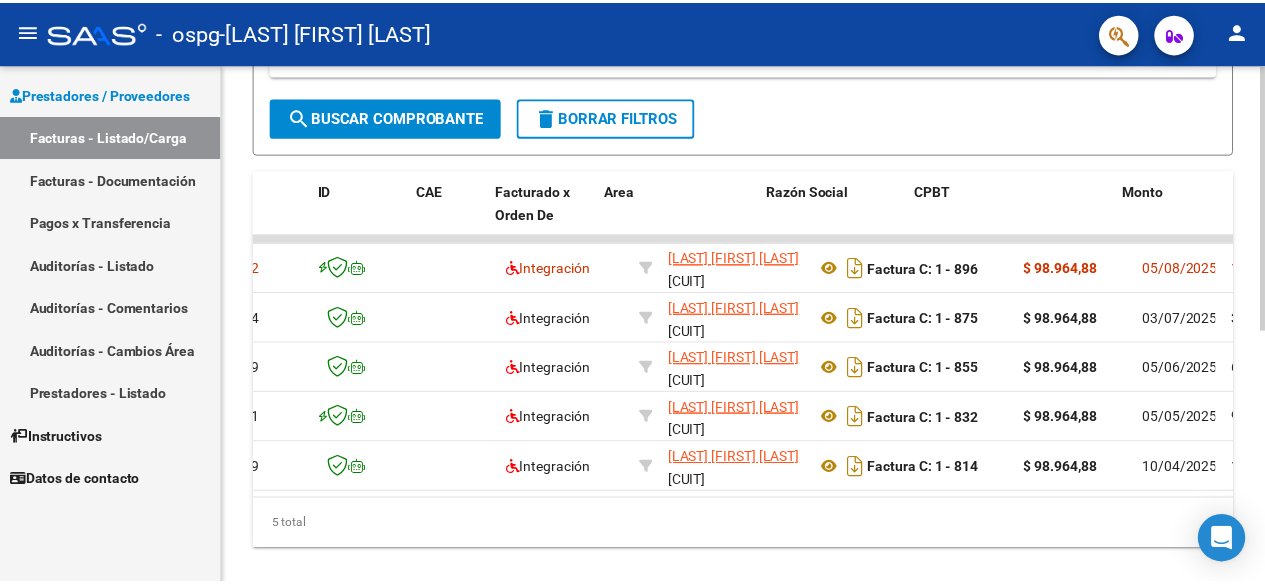 scroll, scrollTop: 0, scrollLeft: 0, axis: both 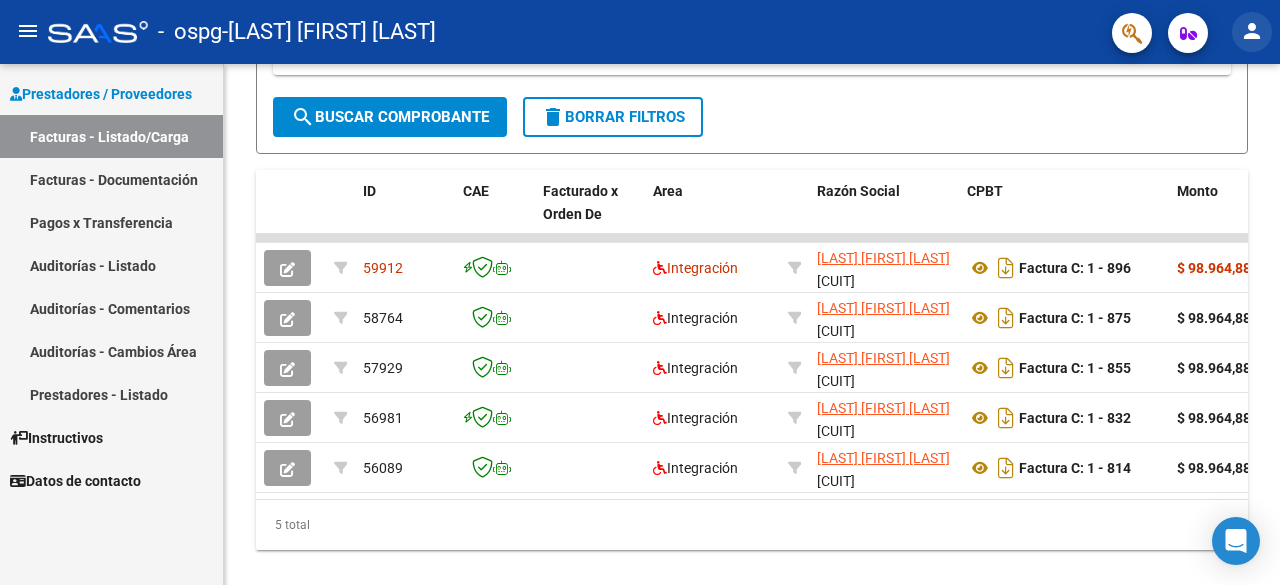 click on "person" 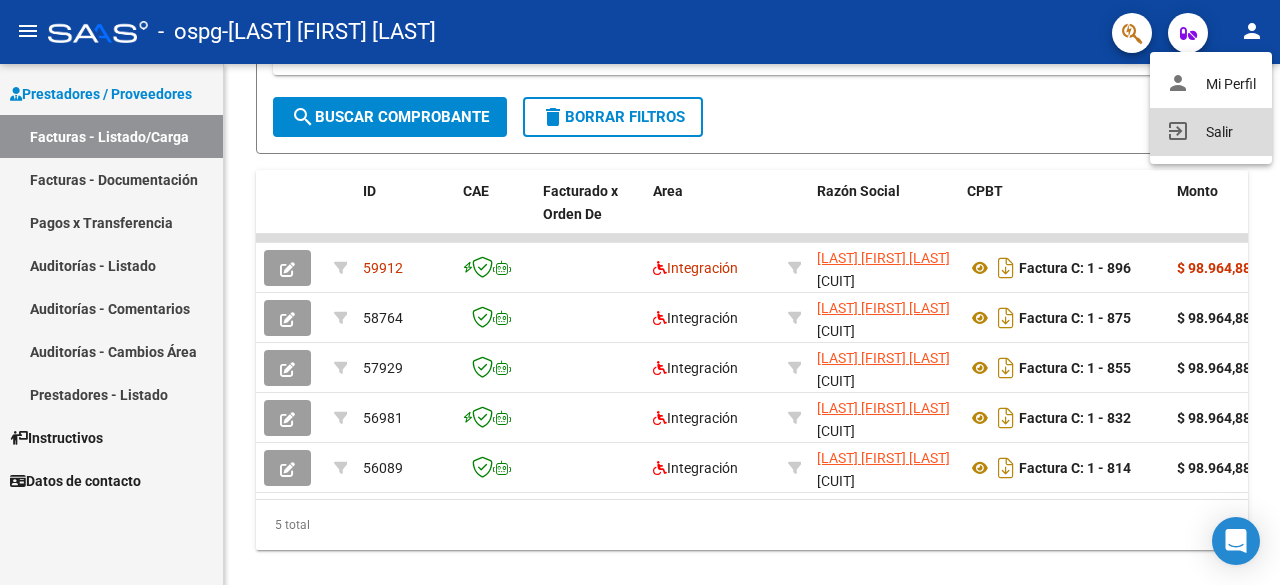click on "exit_to_app  Salir" at bounding box center (1211, 132) 